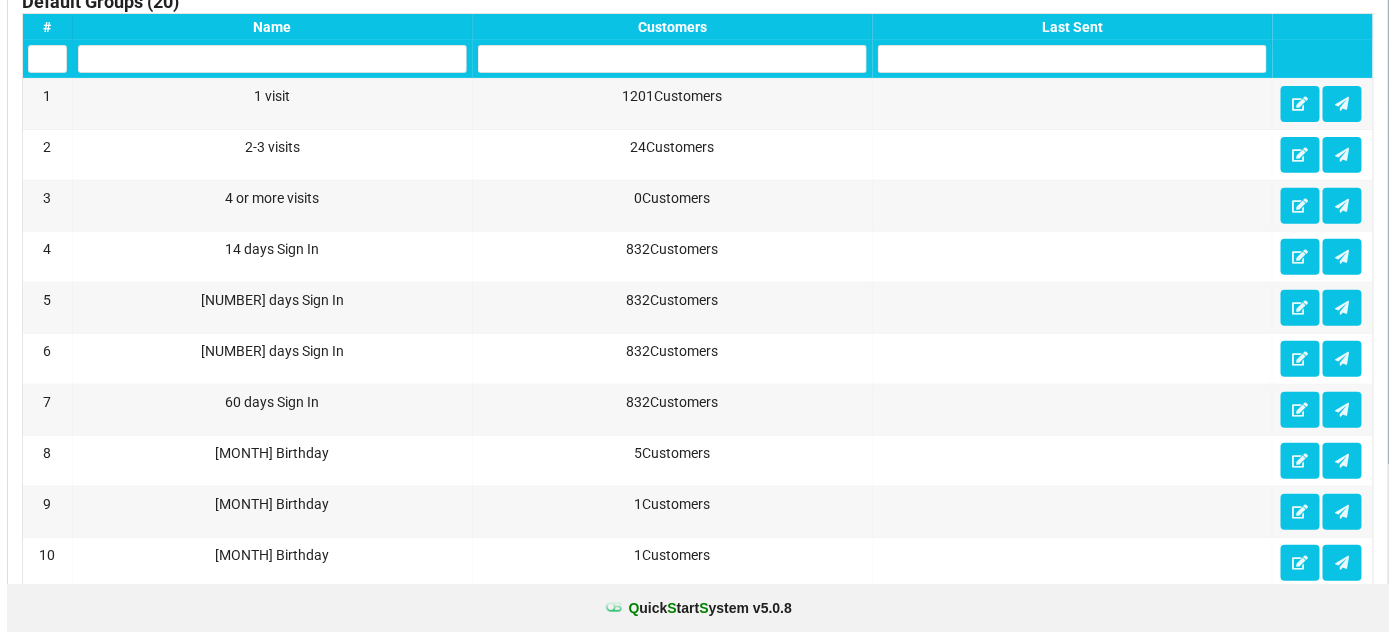 scroll, scrollTop: 0, scrollLeft: 0, axis: both 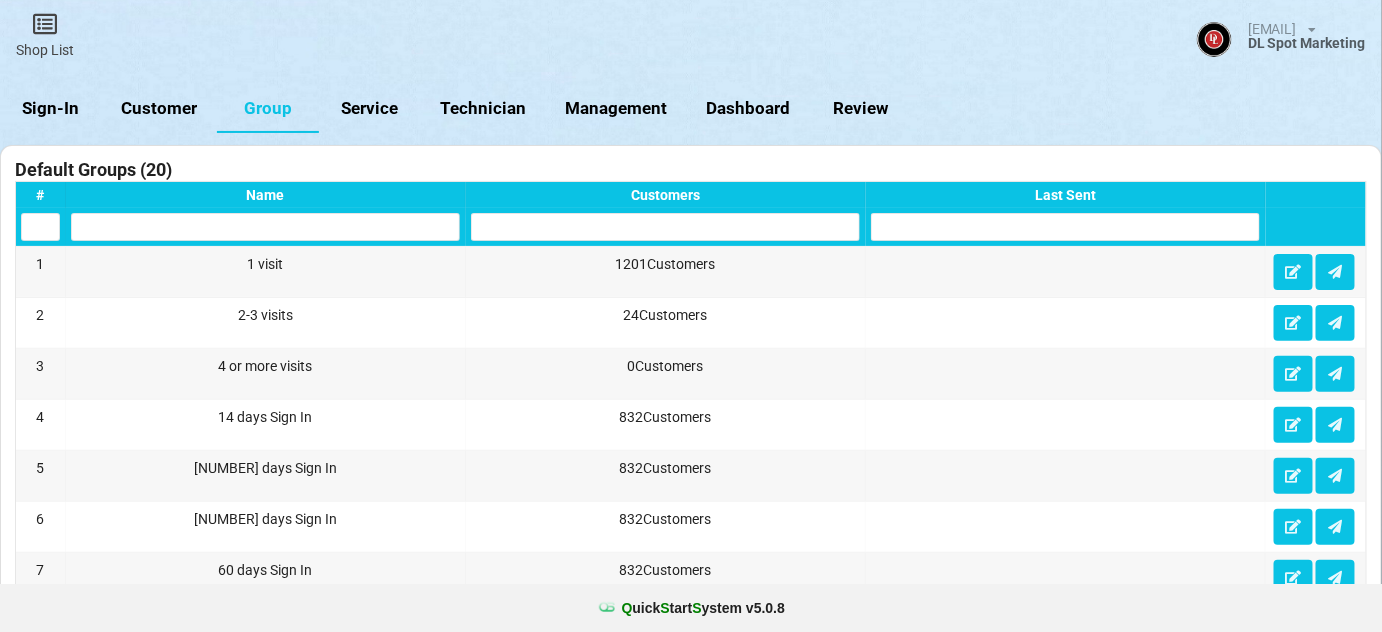 click on "Sign-In" at bounding box center (51, 109) 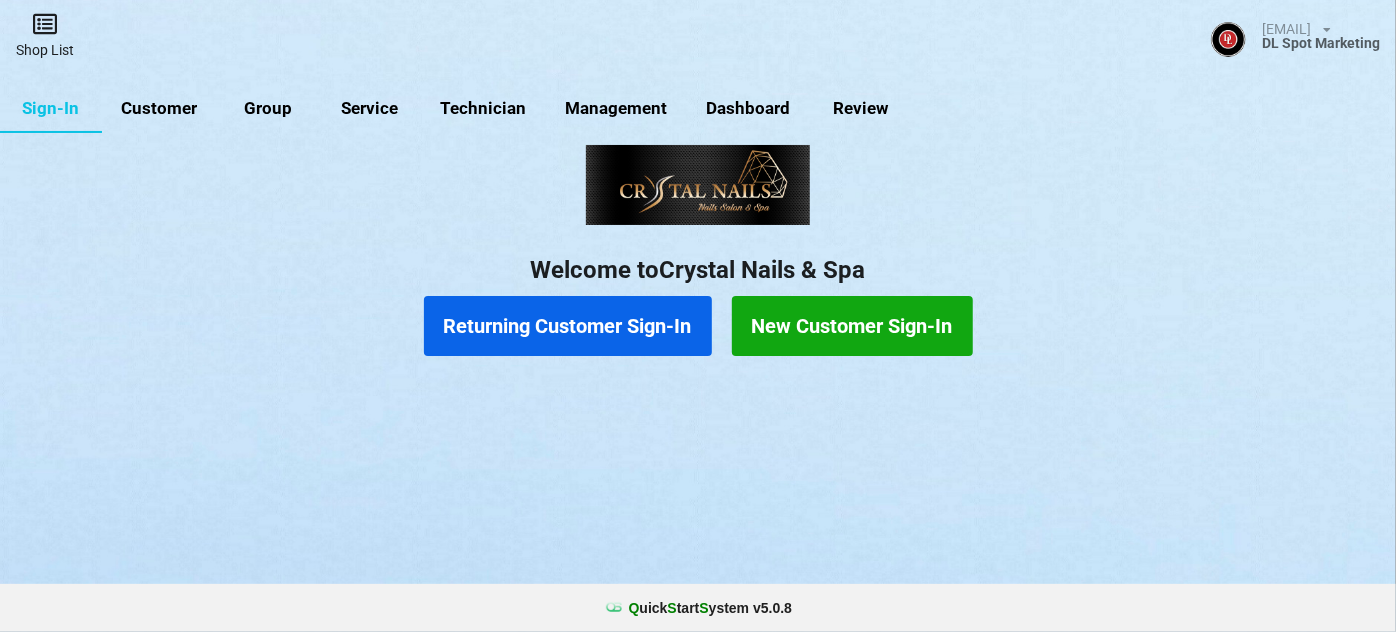 click on "Shop List" at bounding box center (45, 35) 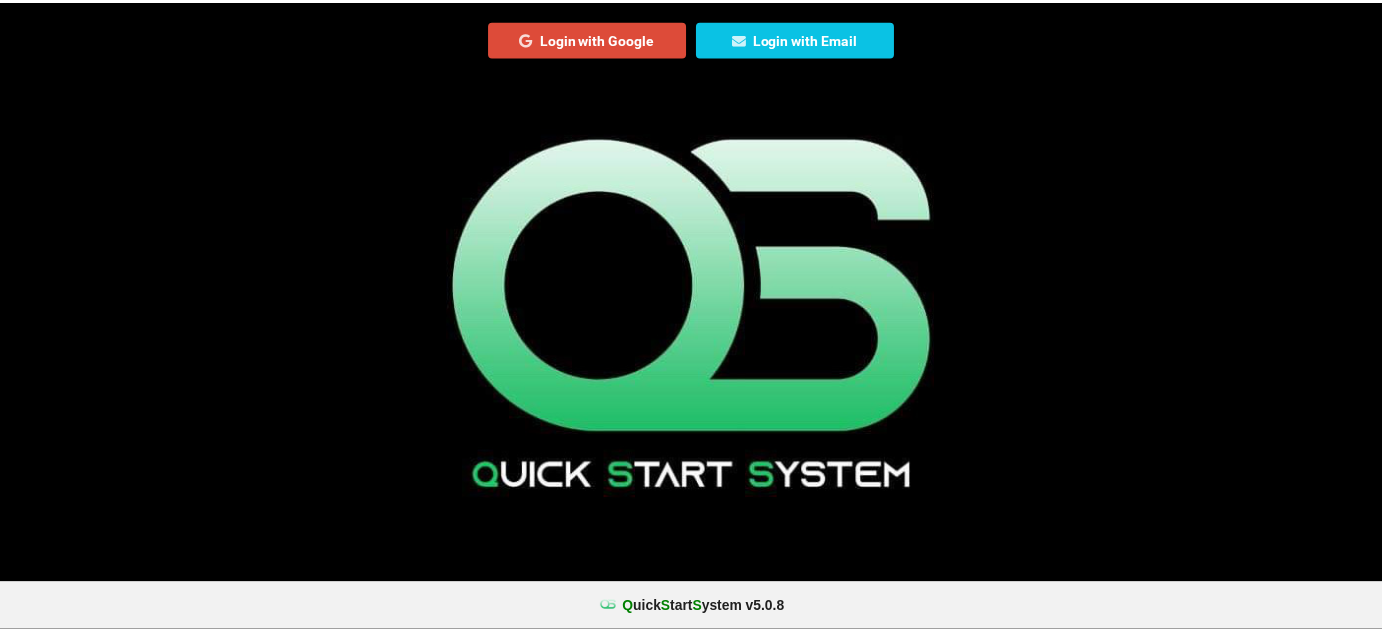 scroll, scrollTop: 0, scrollLeft: 0, axis: both 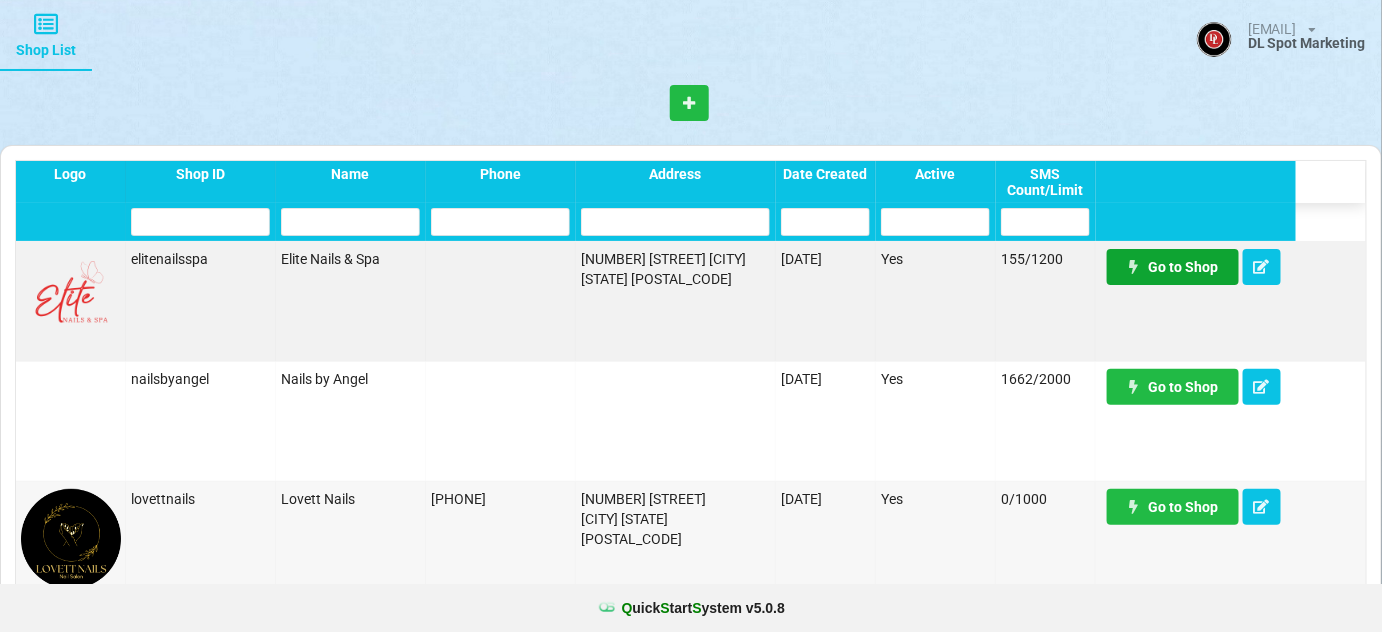 click on "Go to Shop" at bounding box center [1173, 267] 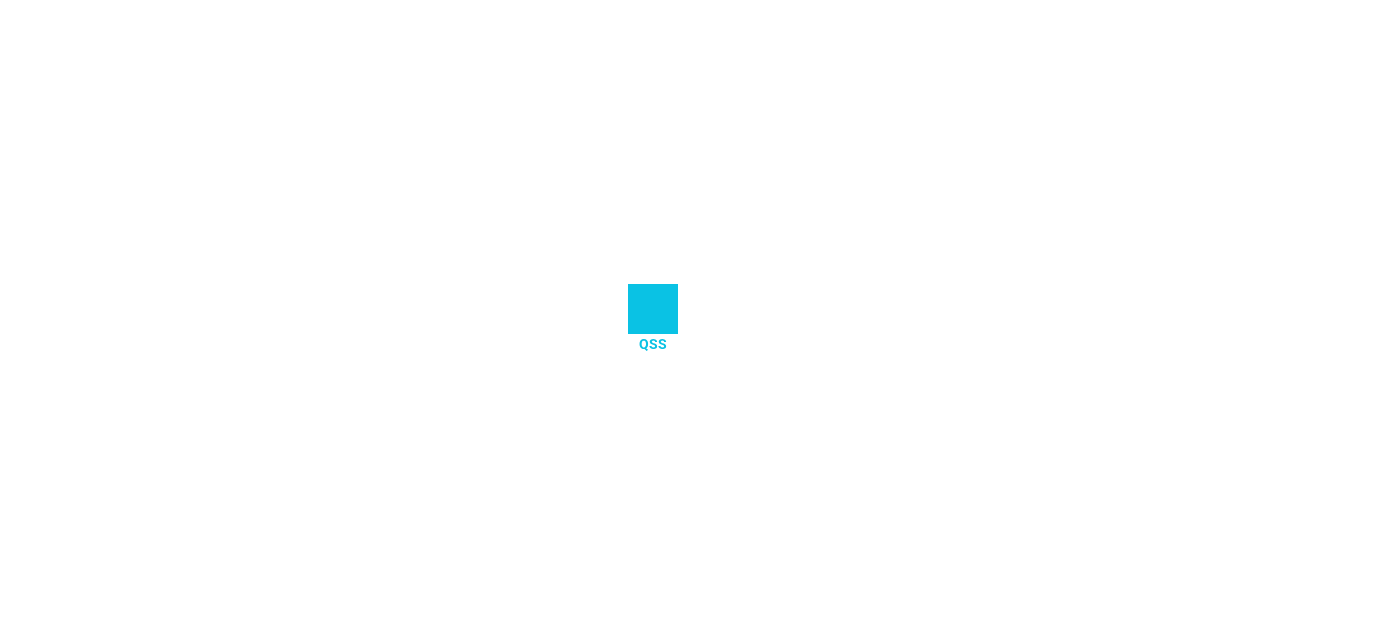 scroll, scrollTop: 0, scrollLeft: 0, axis: both 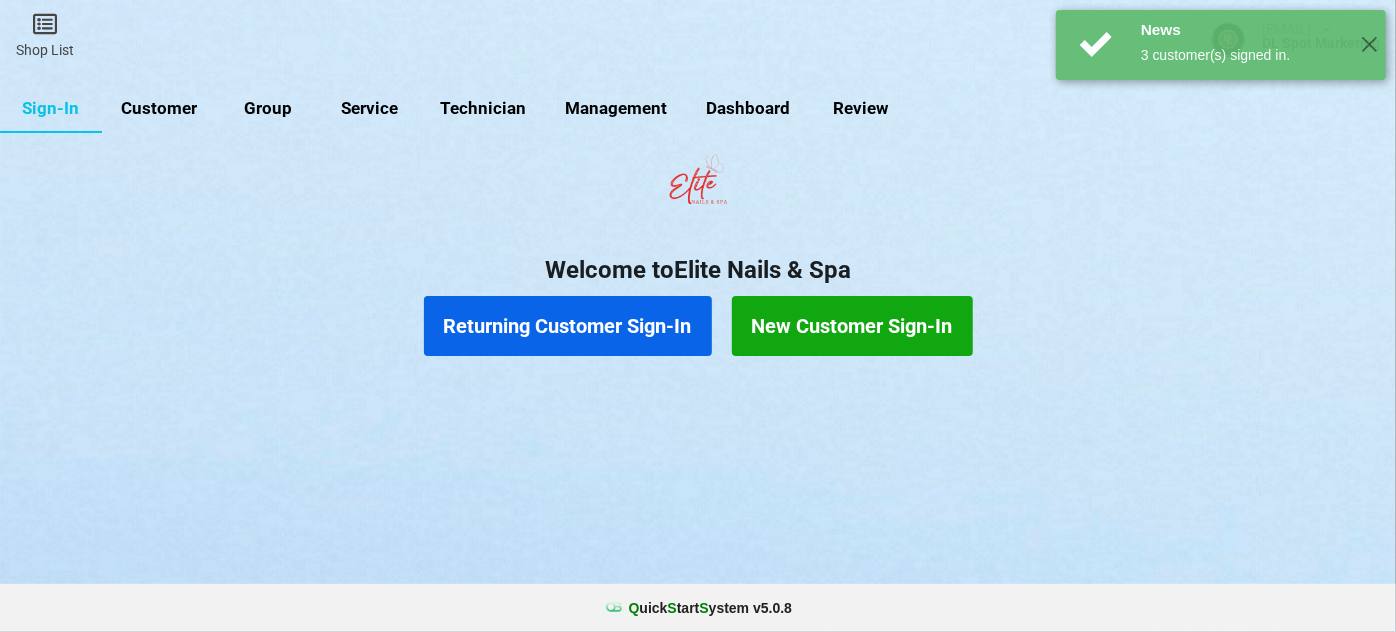 click on "Customer" at bounding box center [159, 109] 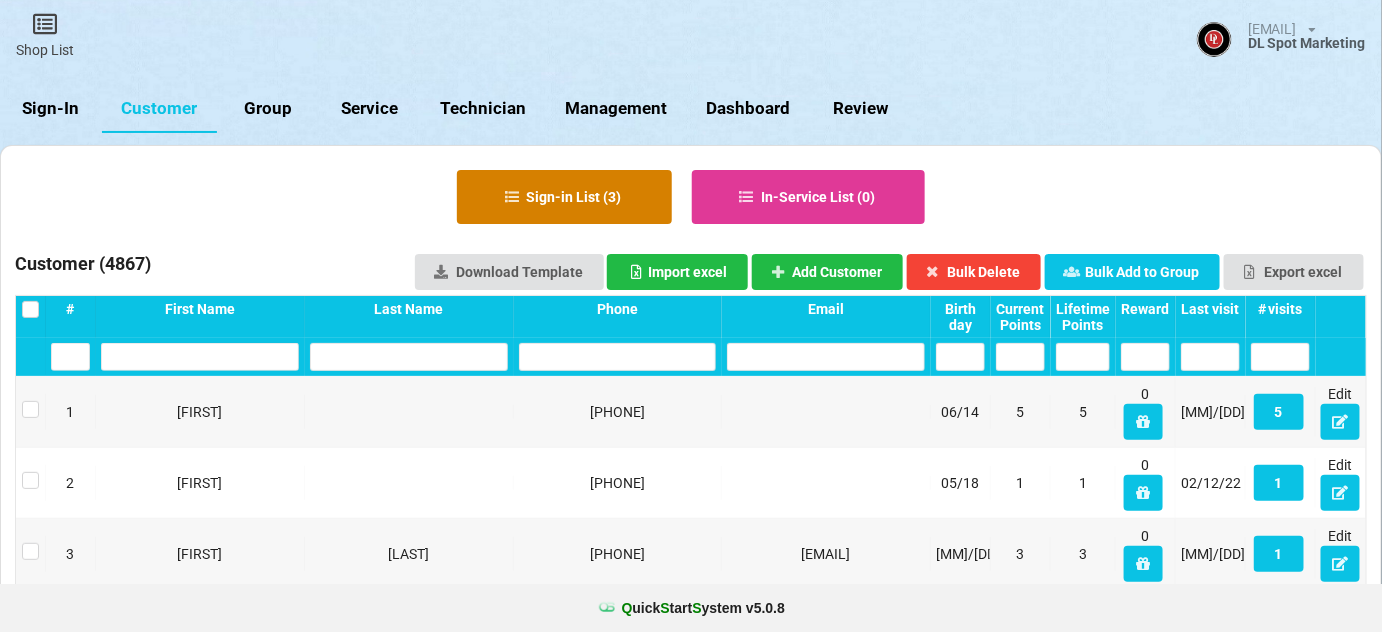 click on "Sign-in List ( [NUMBER] )" at bounding box center [564, 197] 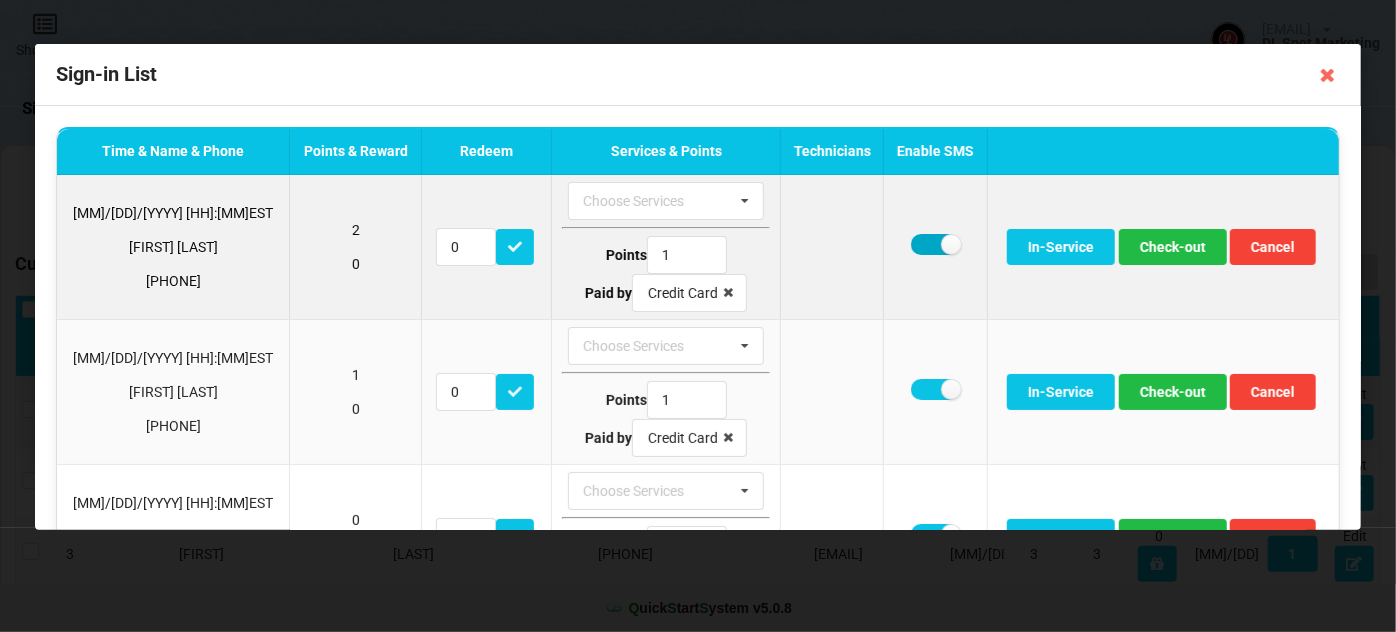 click at bounding box center (935, 244) 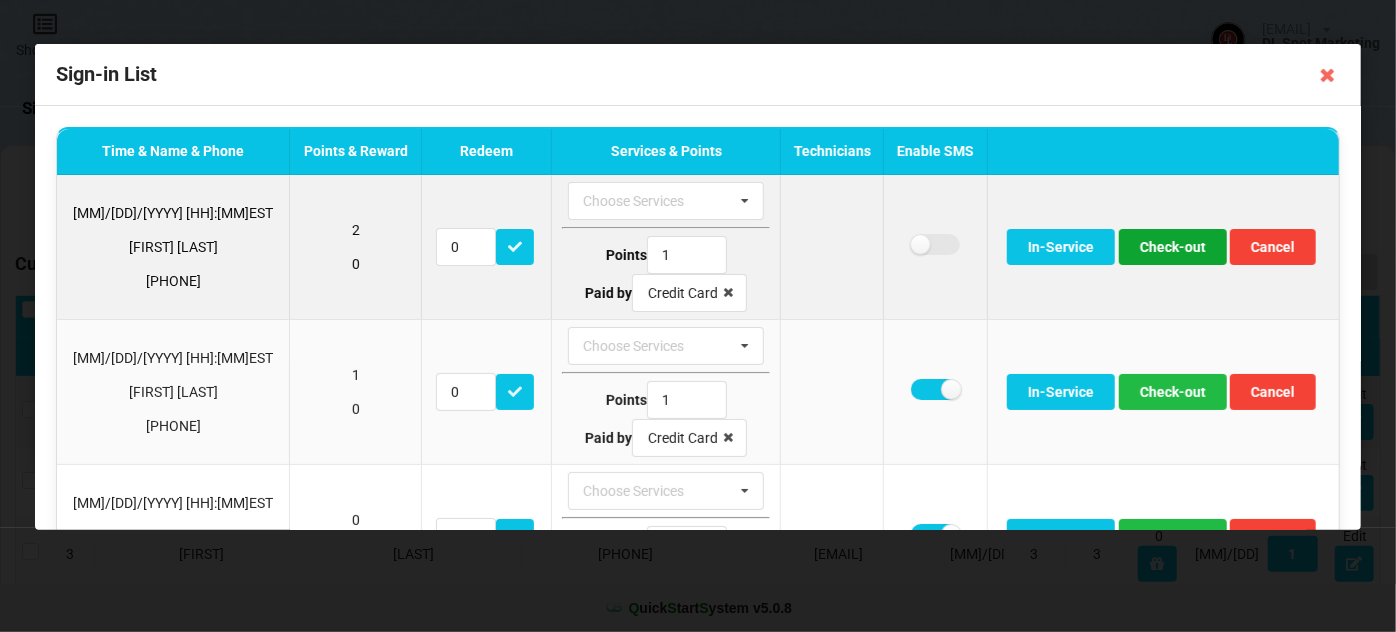 click on "Check-out" at bounding box center (1173, 247) 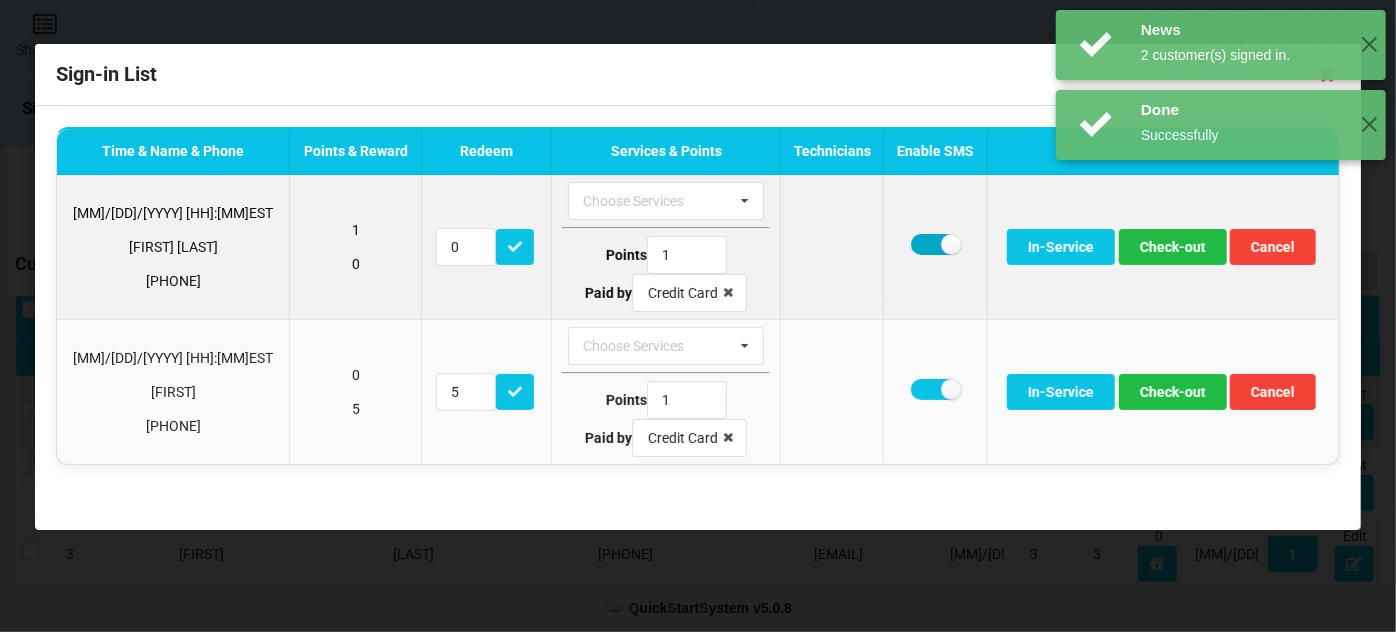 click at bounding box center (935, 244) 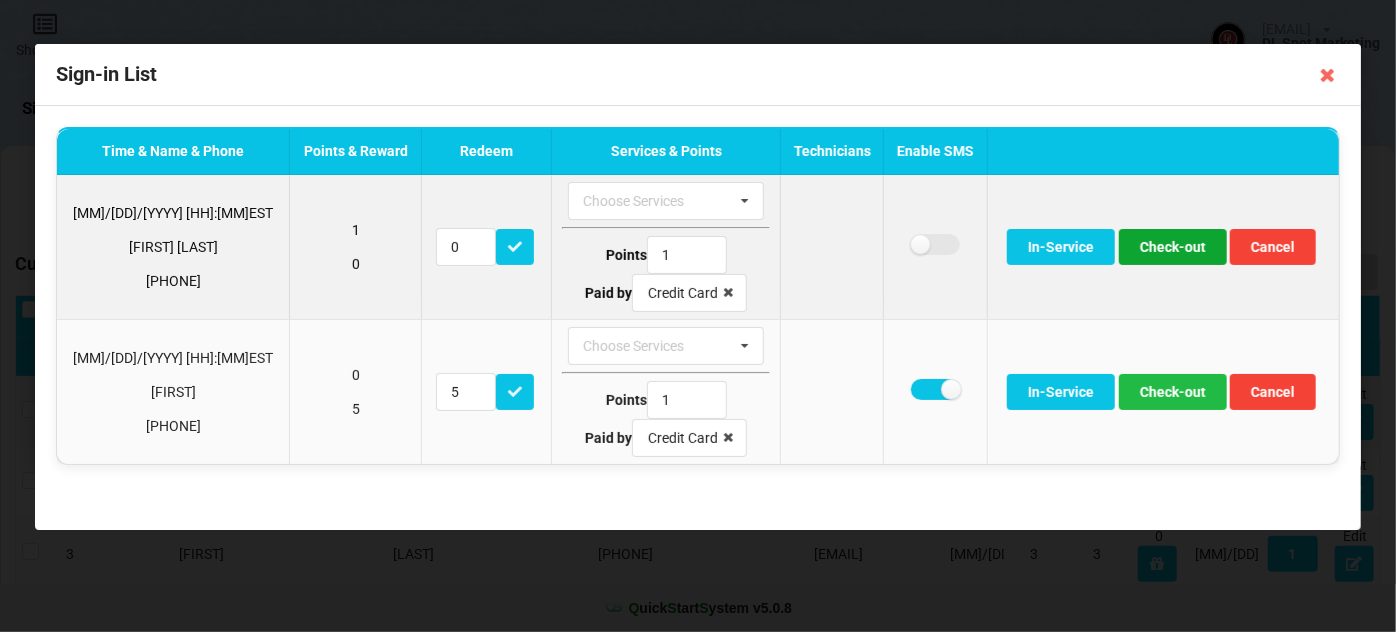 click on "Check-out" at bounding box center [1173, 247] 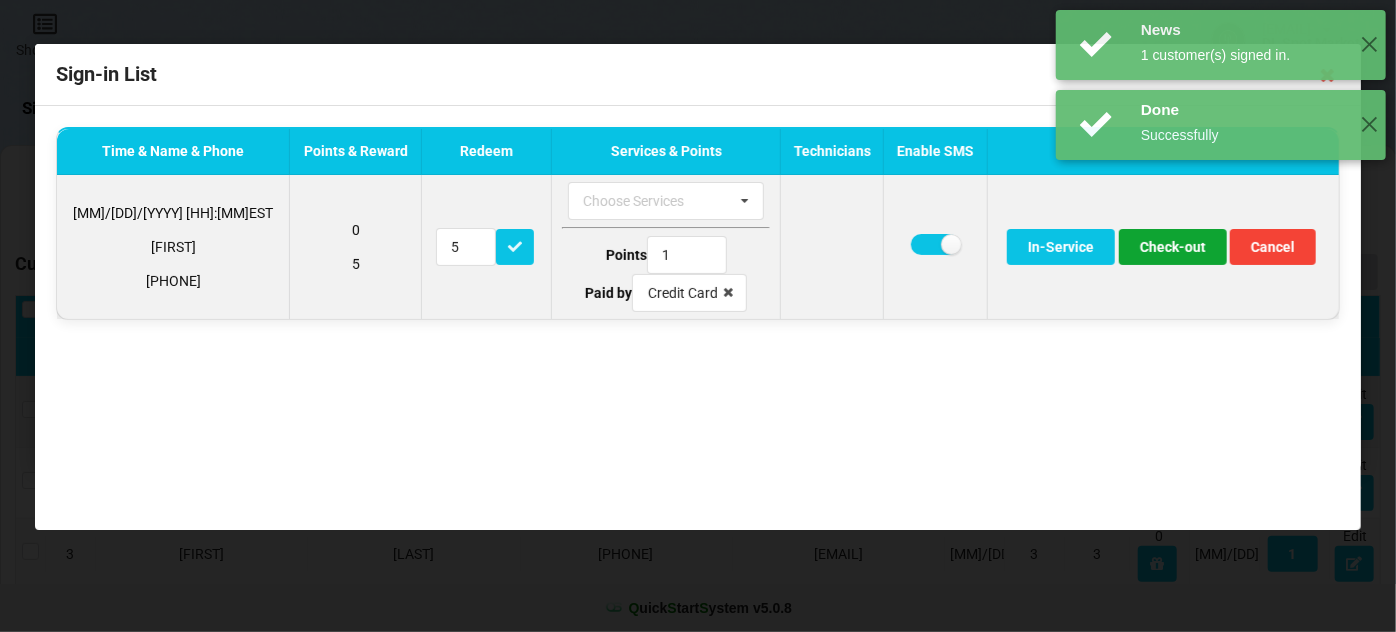 click on "Check-out" at bounding box center [1173, 247] 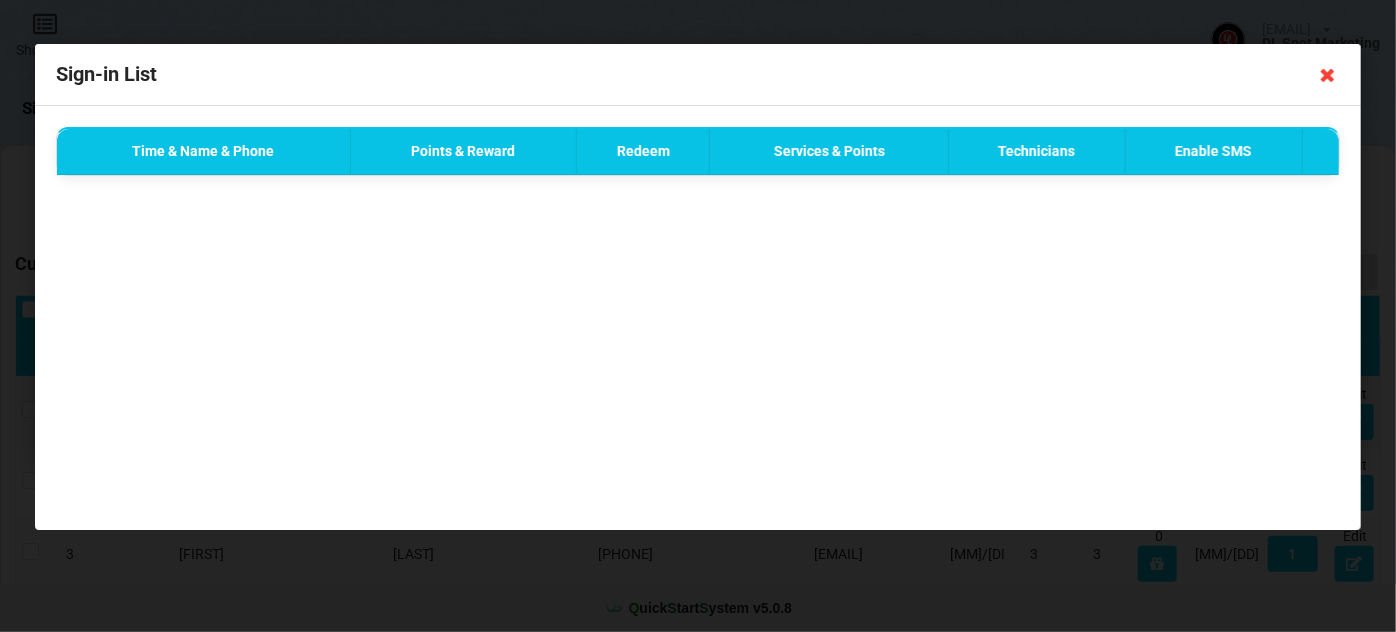 click at bounding box center [1328, 75] 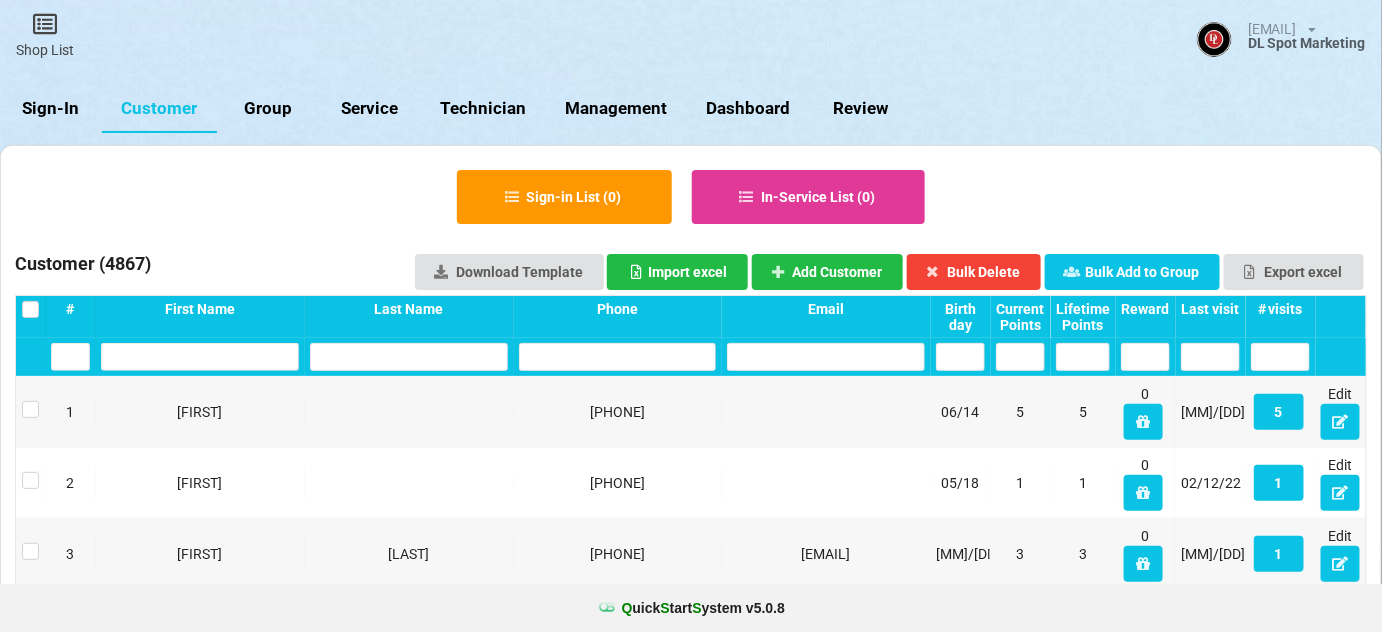 click on "Sign-In" at bounding box center [51, 109] 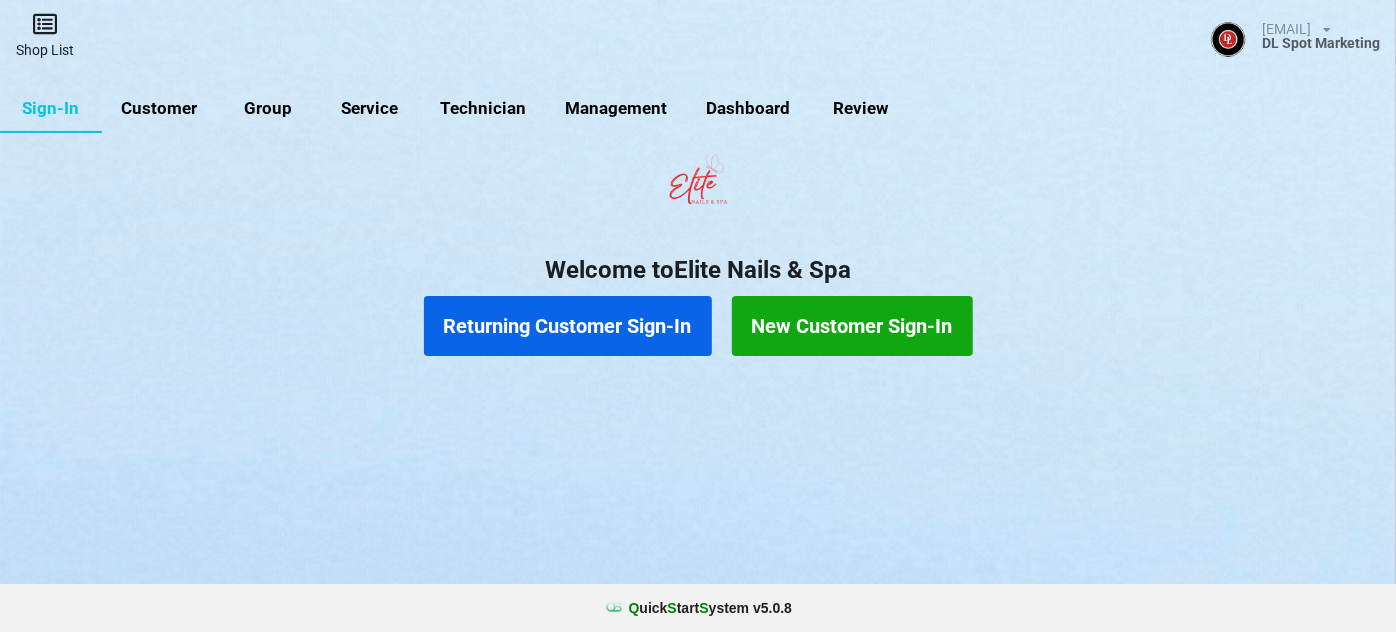 click at bounding box center [45, 24] 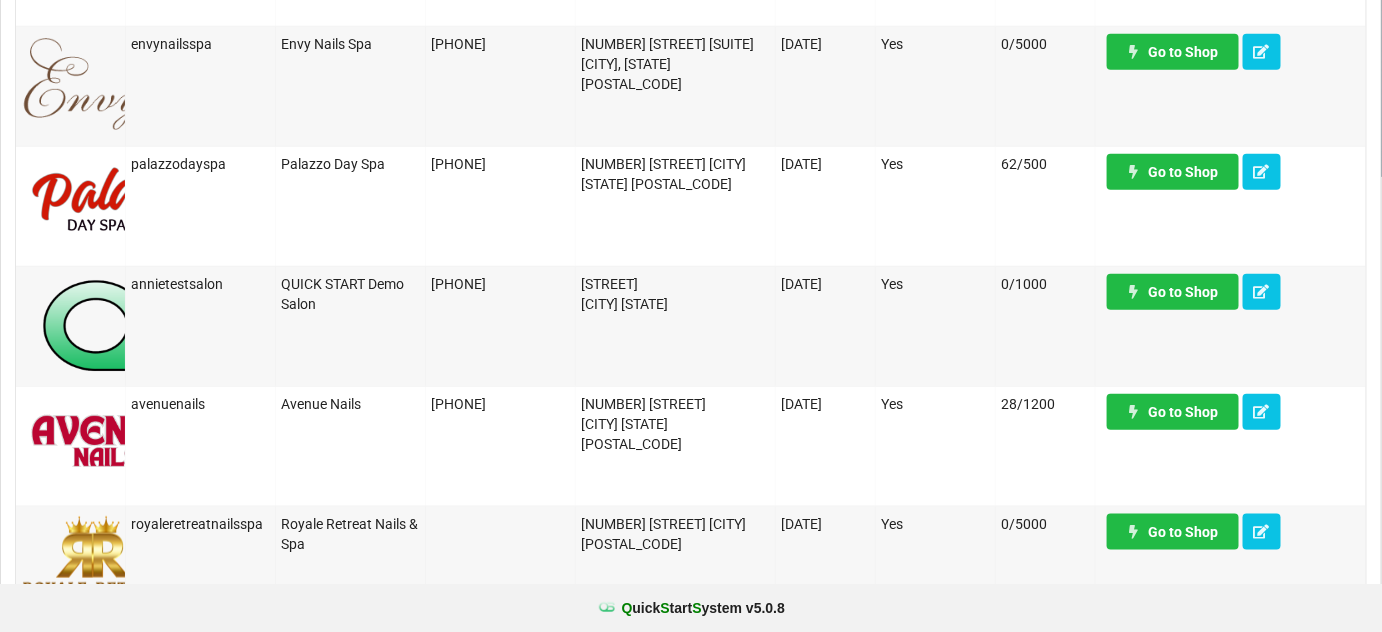 scroll, scrollTop: 485, scrollLeft: 0, axis: vertical 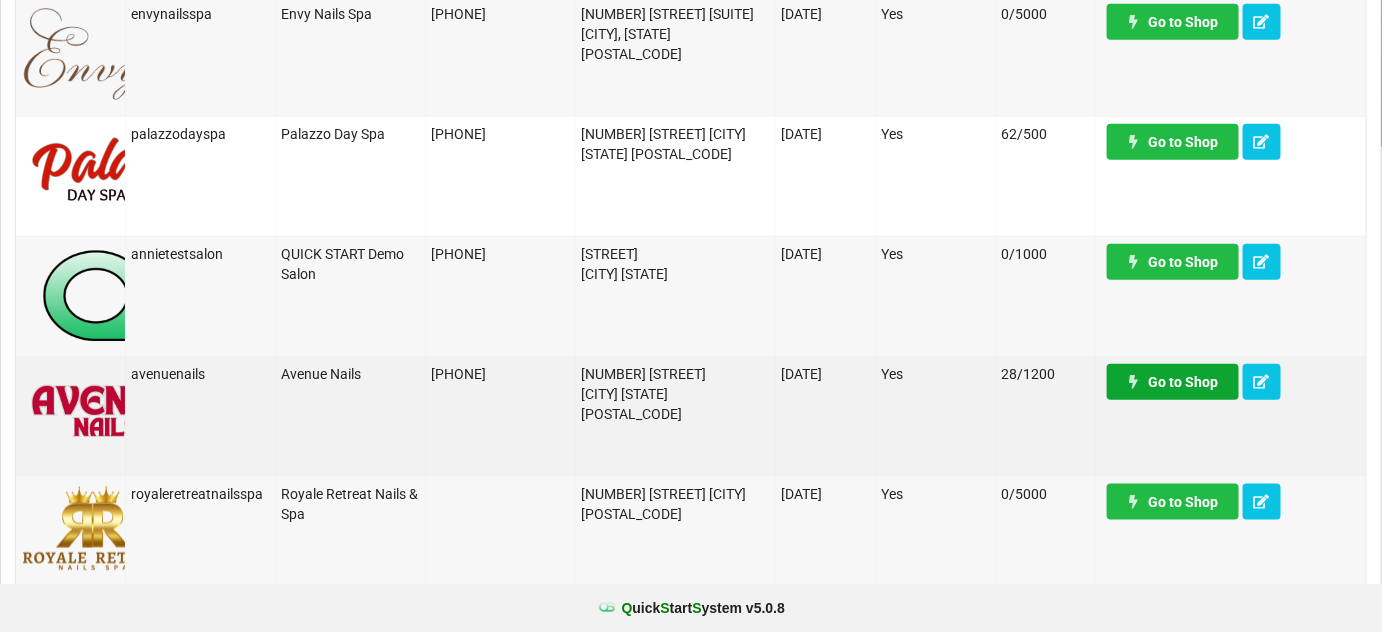 click on "Go to Shop" at bounding box center (1173, 382) 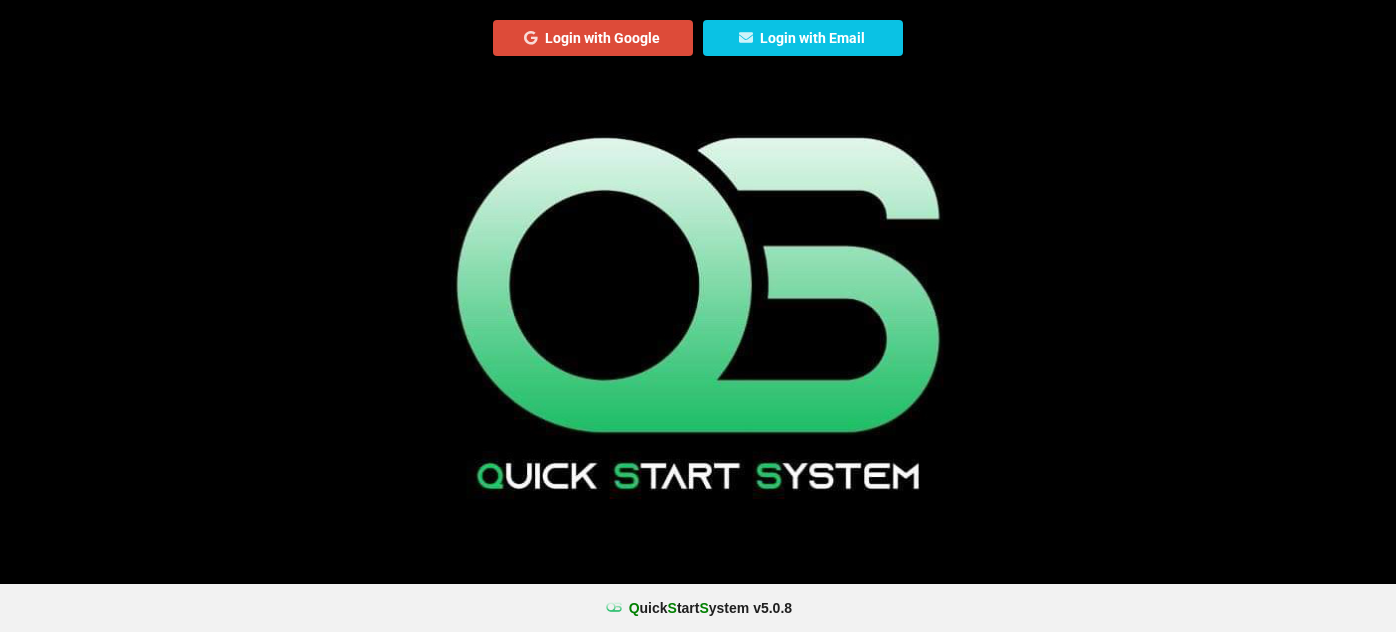 scroll, scrollTop: 0, scrollLeft: 0, axis: both 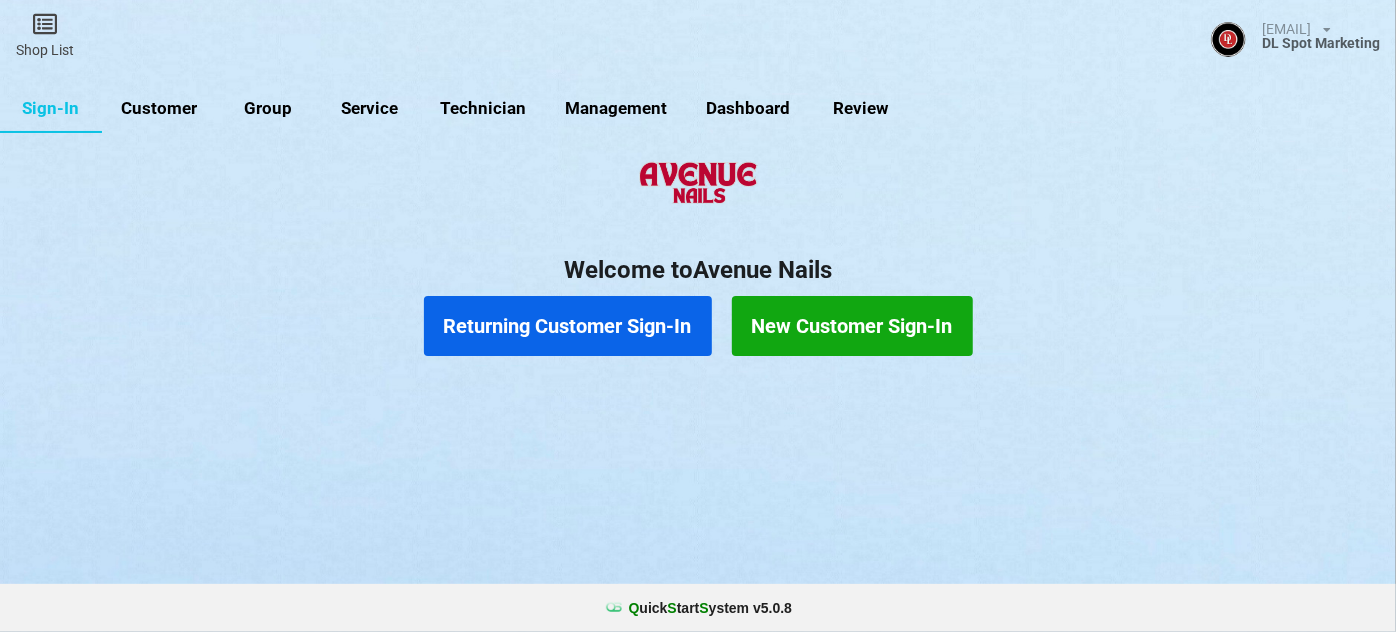 click on "Customer" at bounding box center (159, 109) 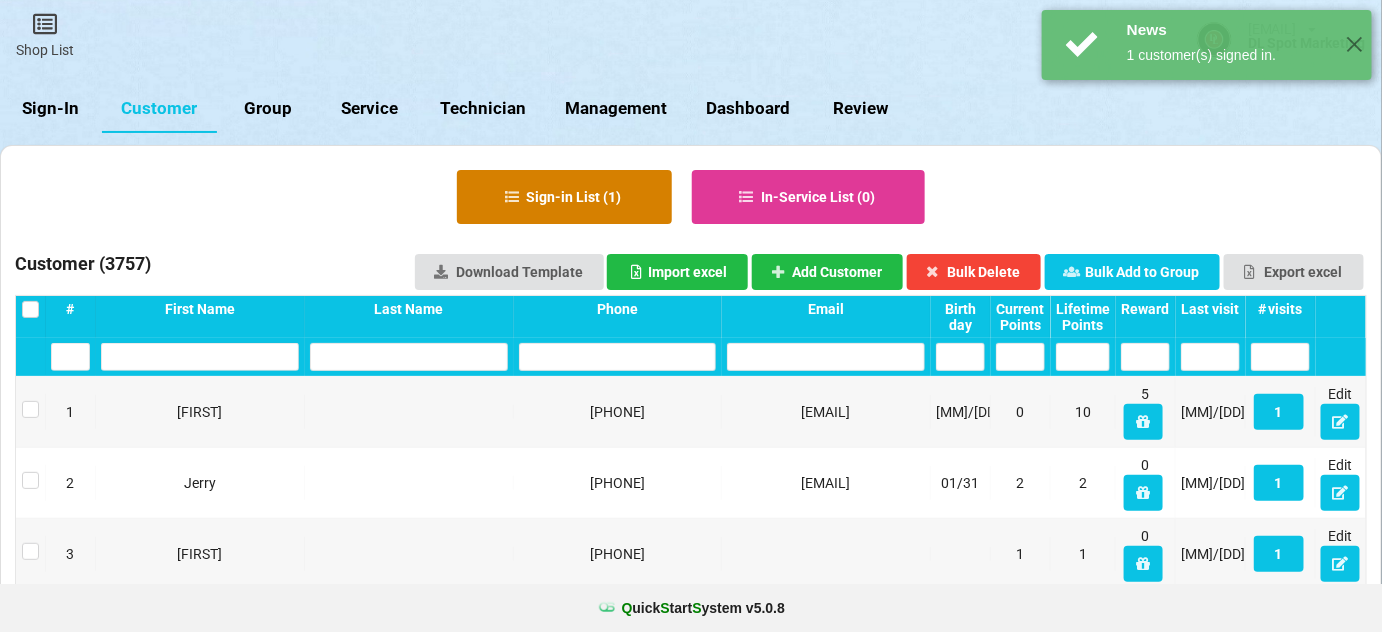 click on "Sign-in List ( 1 )" at bounding box center [564, 197] 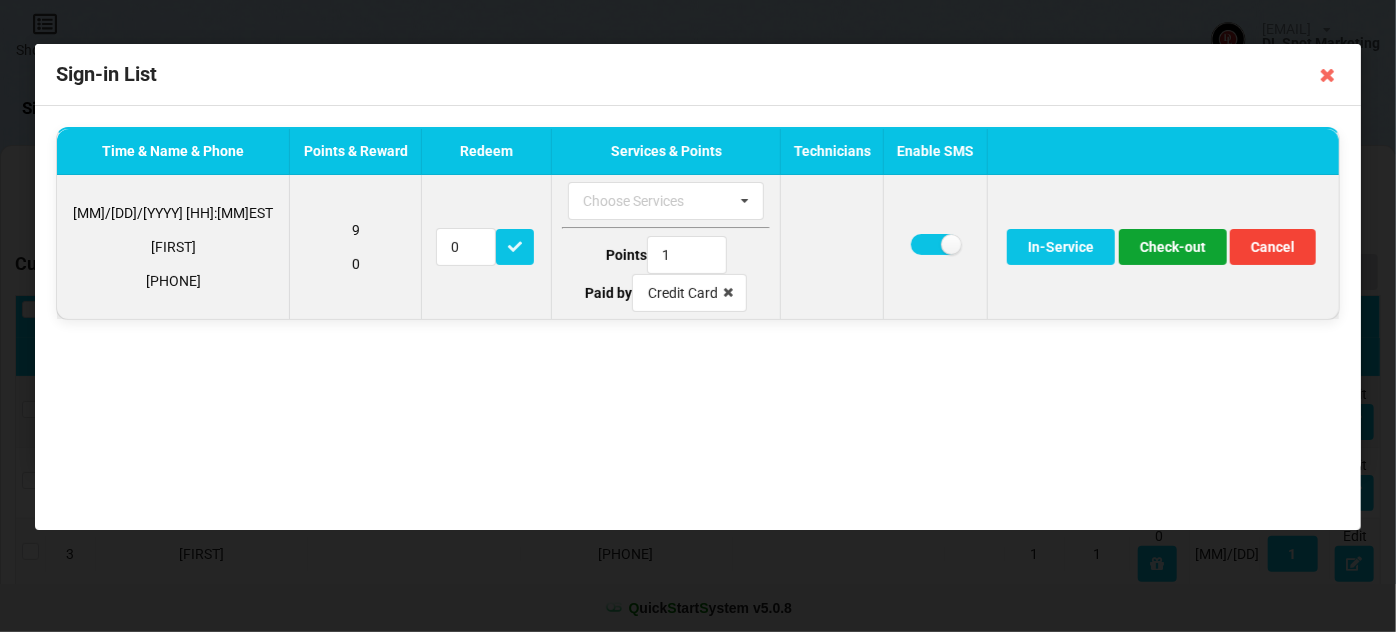 click on "Check-out" at bounding box center (1173, 247) 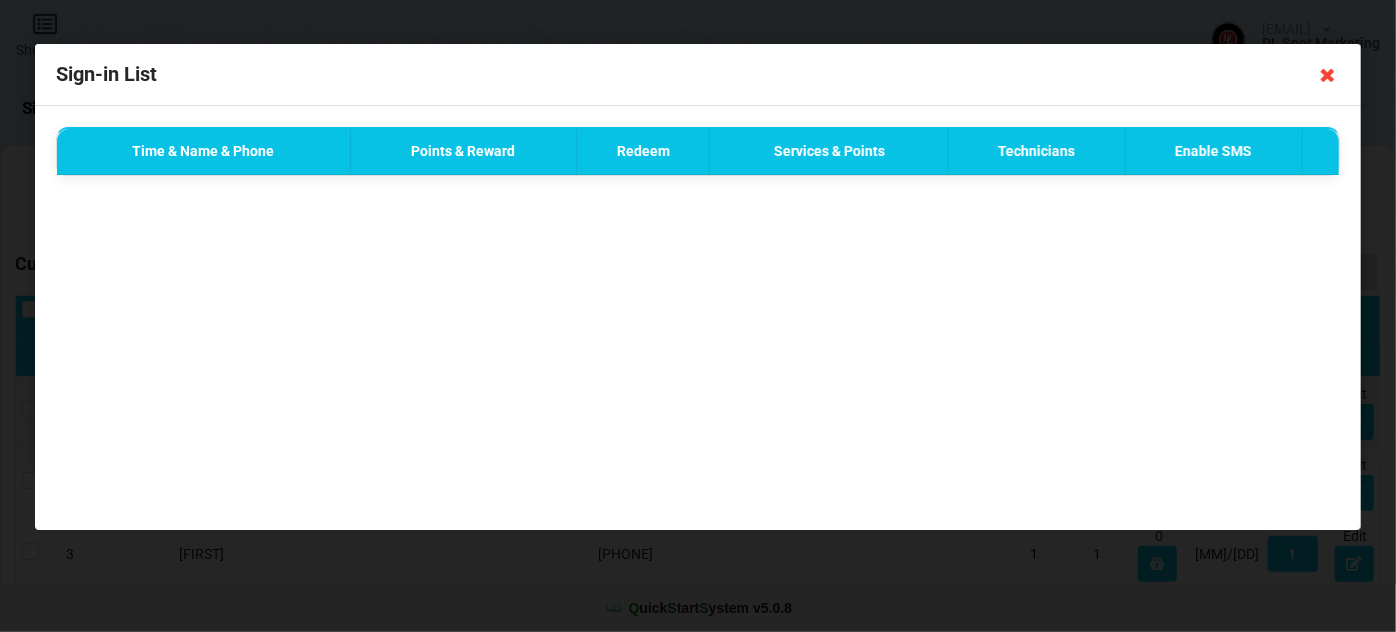 click at bounding box center [1328, 75] 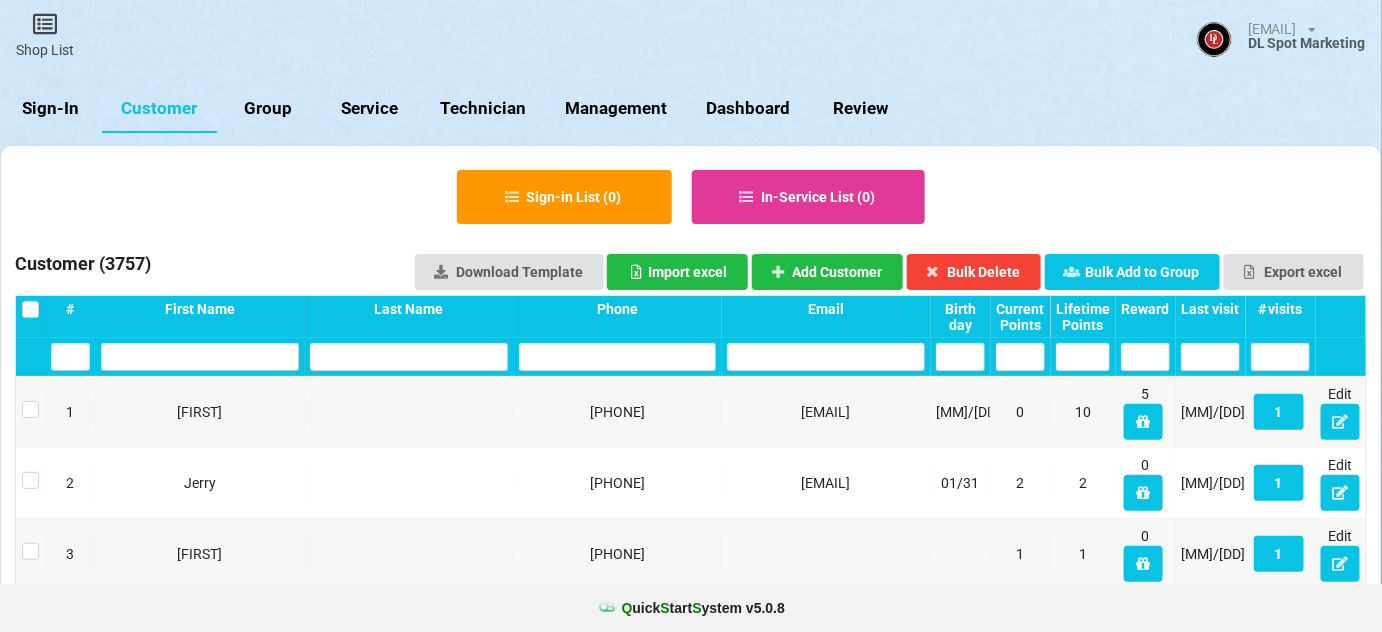 drag, startPoint x: 61, startPoint y: 107, endPoint x: 53, endPoint y: 90, distance: 18.788294 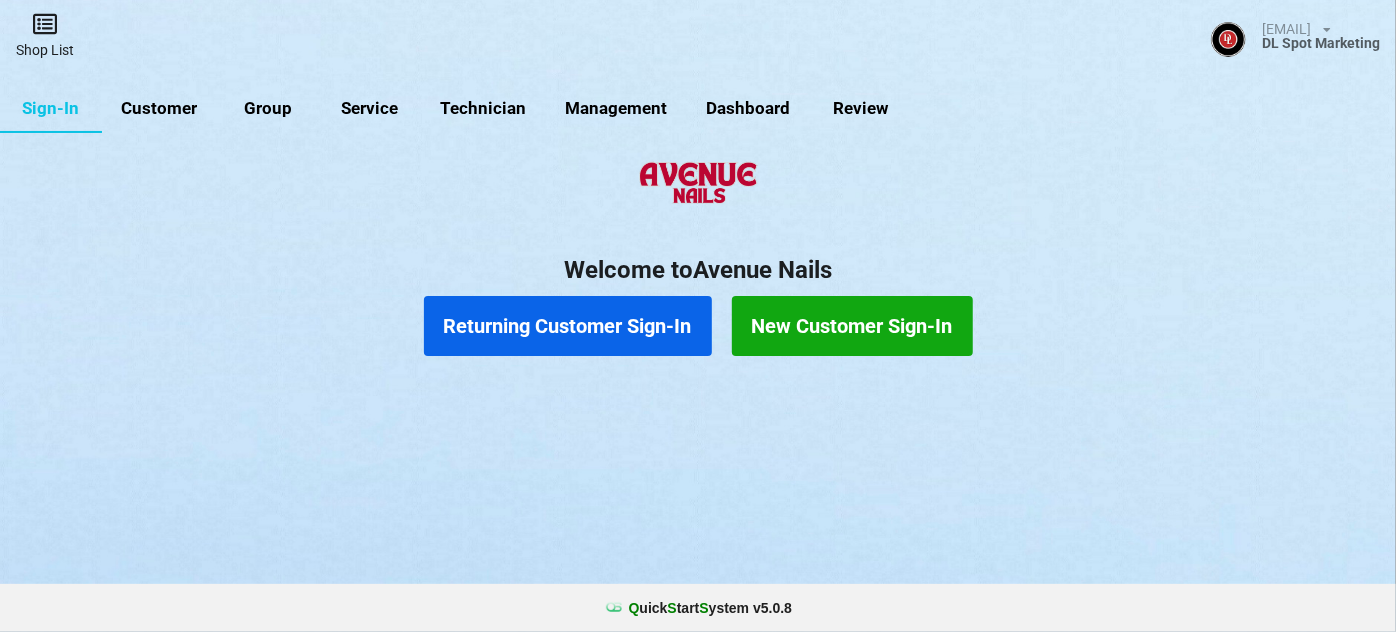 click on "Shop List" at bounding box center (45, 35) 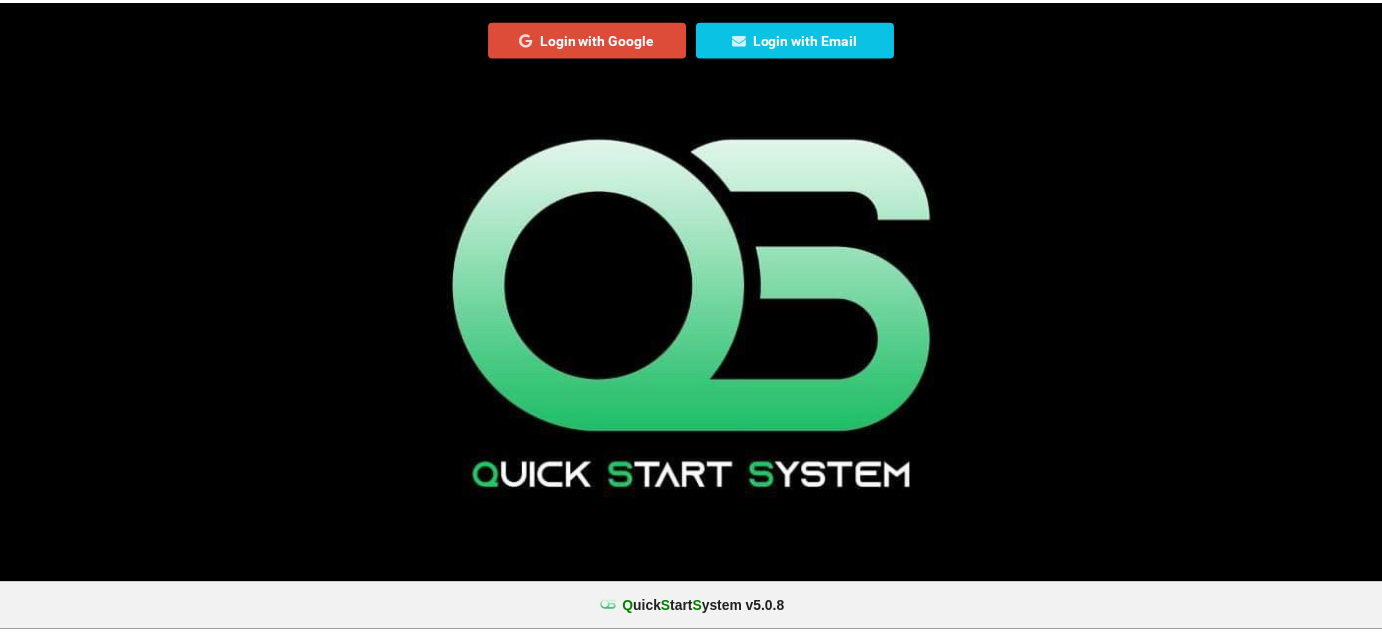 scroll, scrollTop: 0, scrollLeft: 0, axis: both 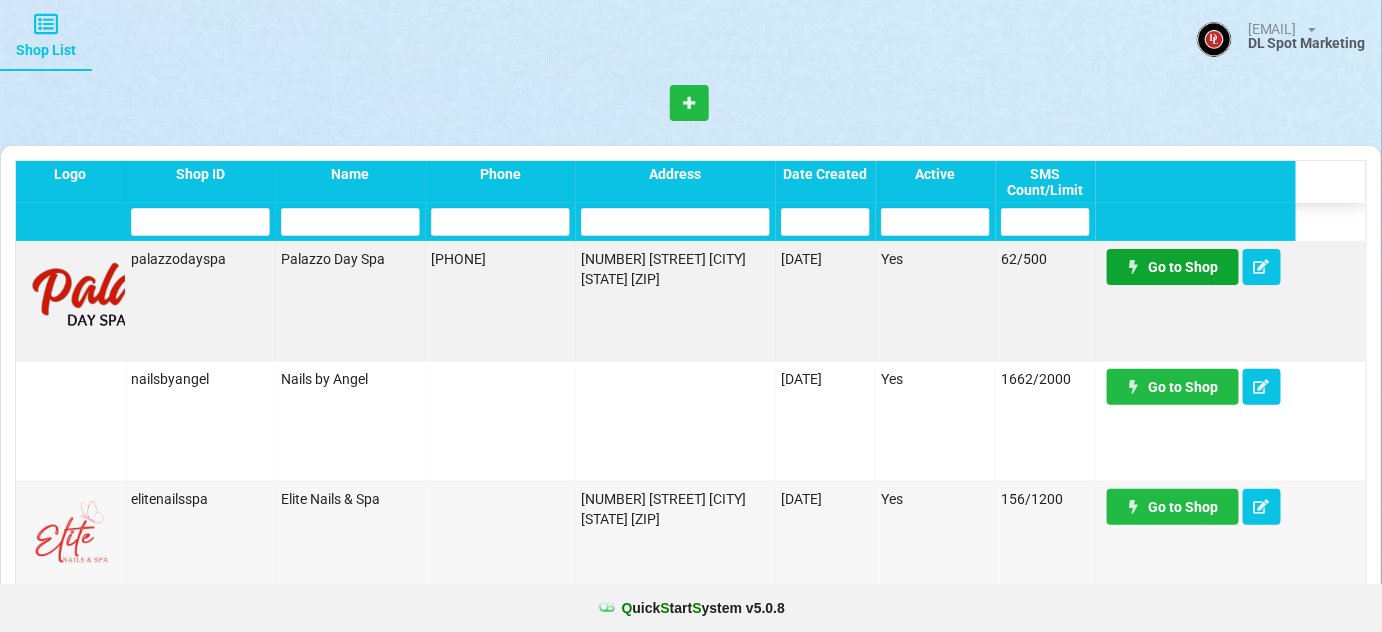click on "Go to Shop" at bounding box center (1173, 267) 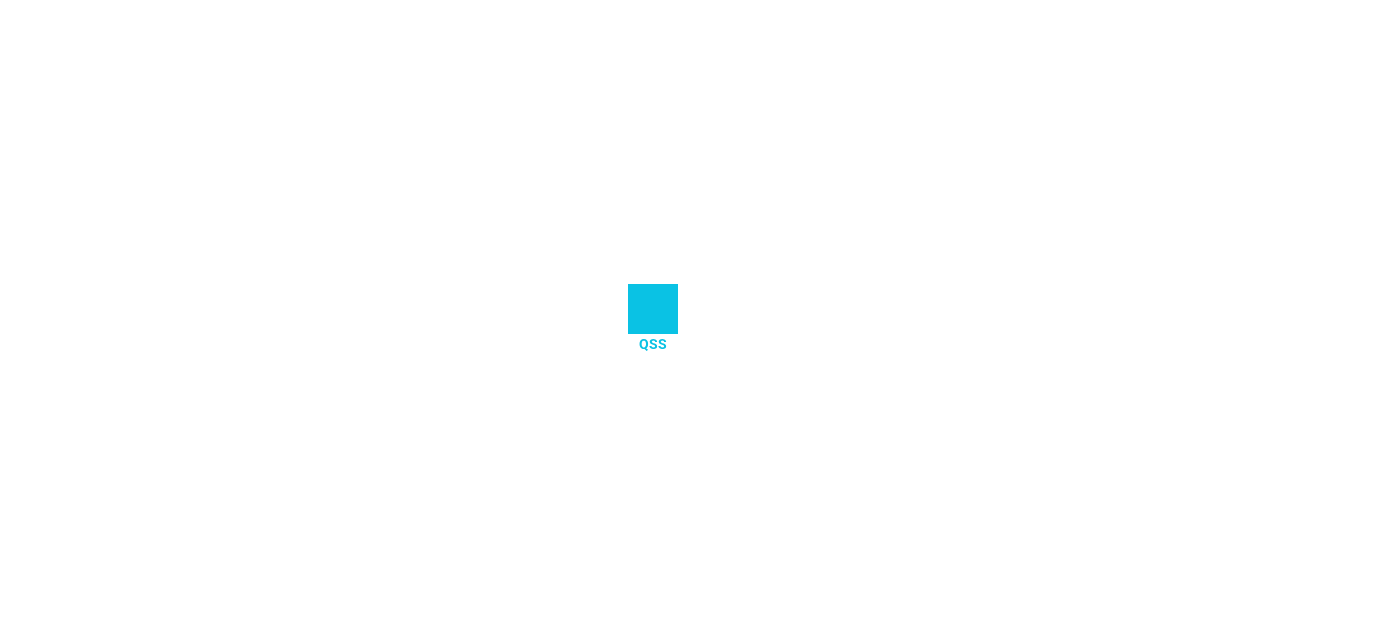 scroll, scrollTop: 0, scrollLeft: 0, axis: both 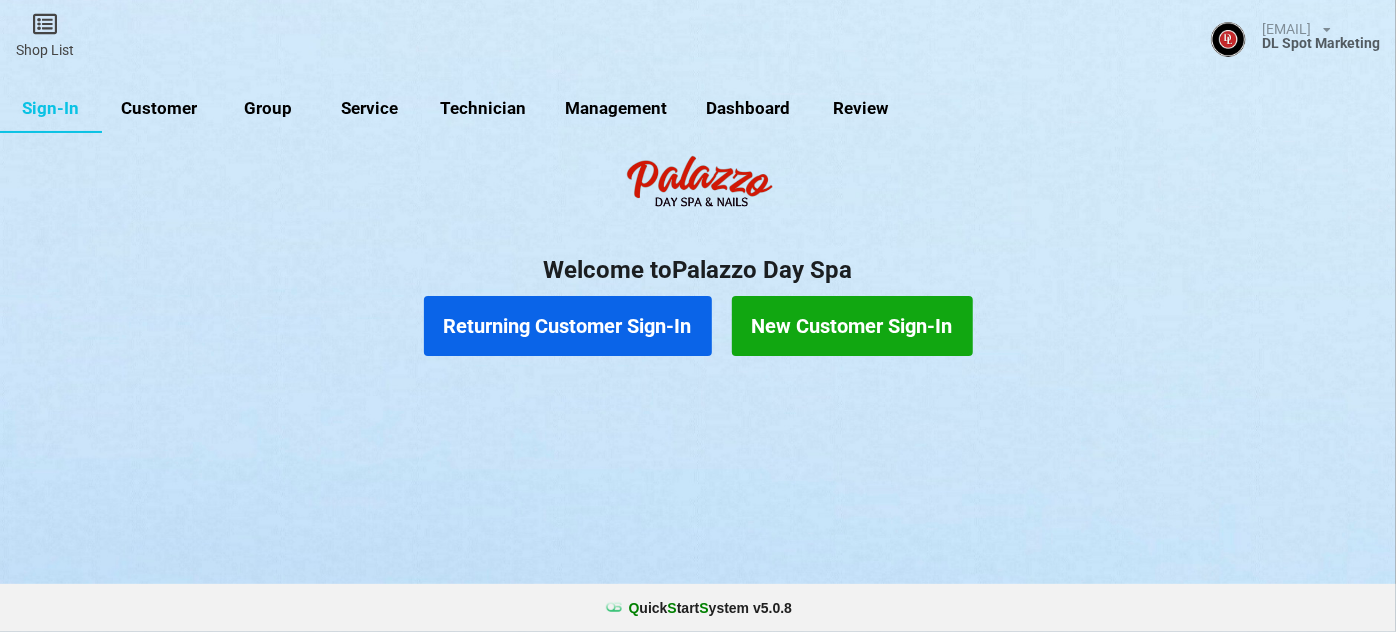 click on "Customer" at bounding box center [159, 109] 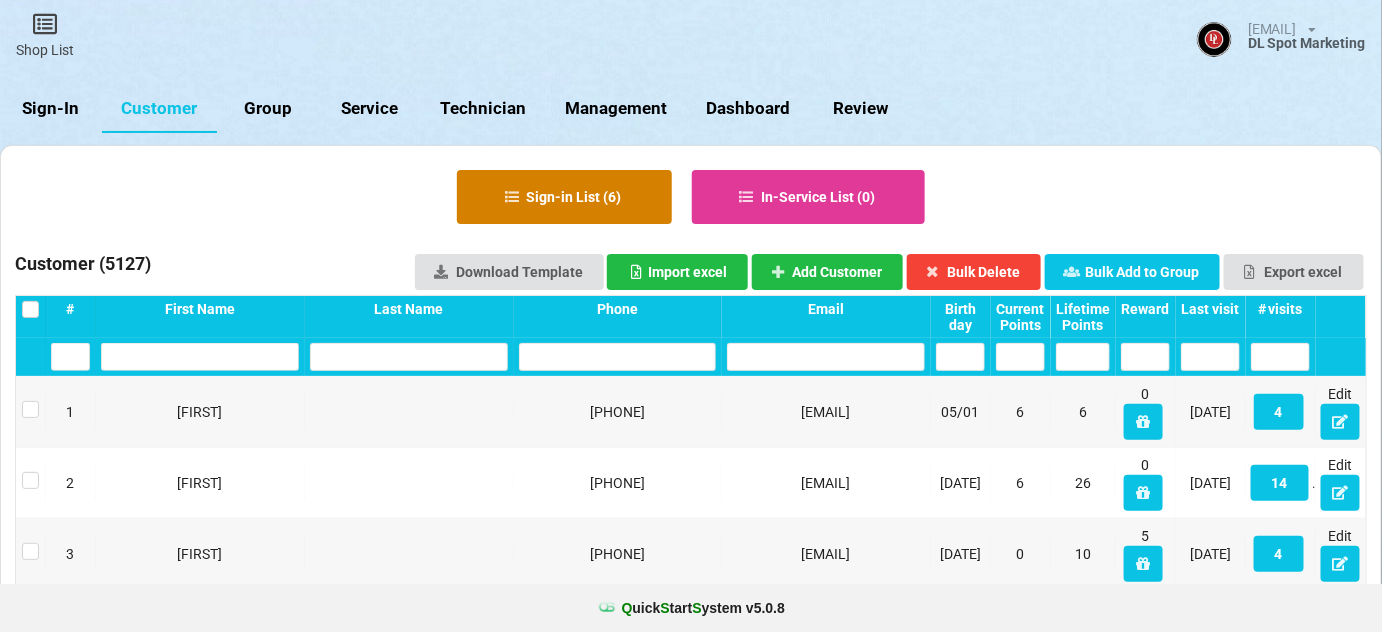 click on "Sign-in List ( 6 )" at bounding box center (564, 197) 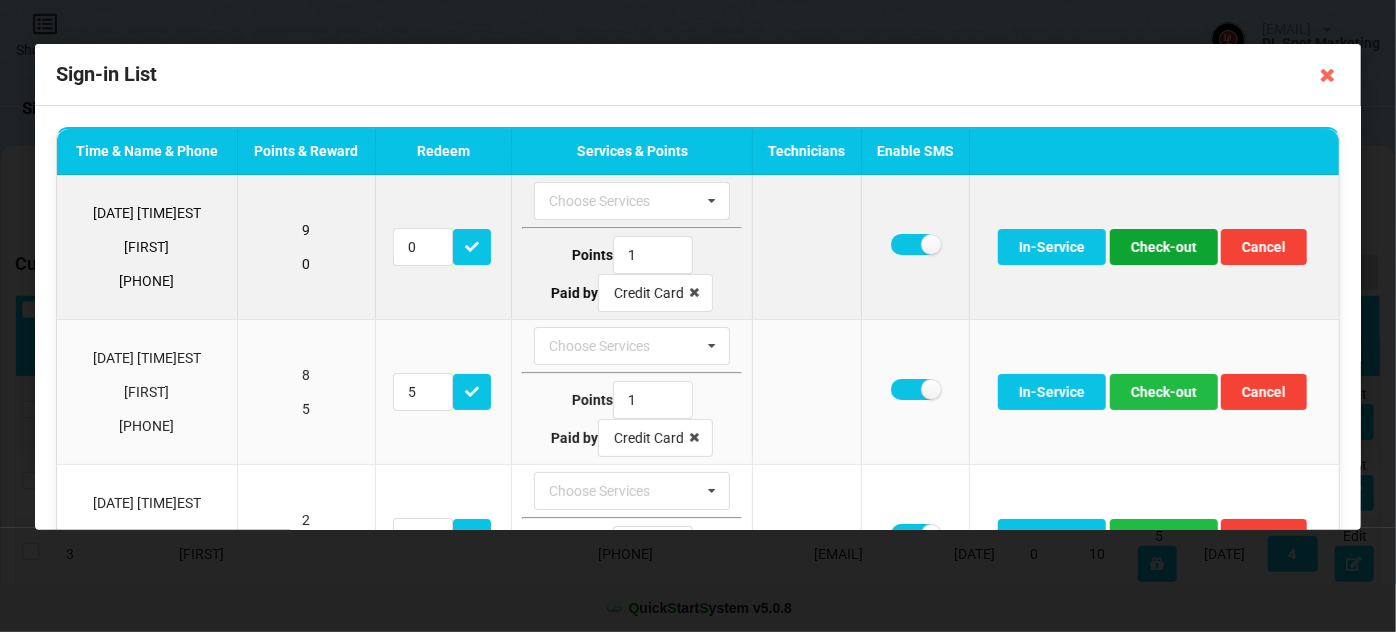 click on "Check-out" at bounding box center [1164, 247] 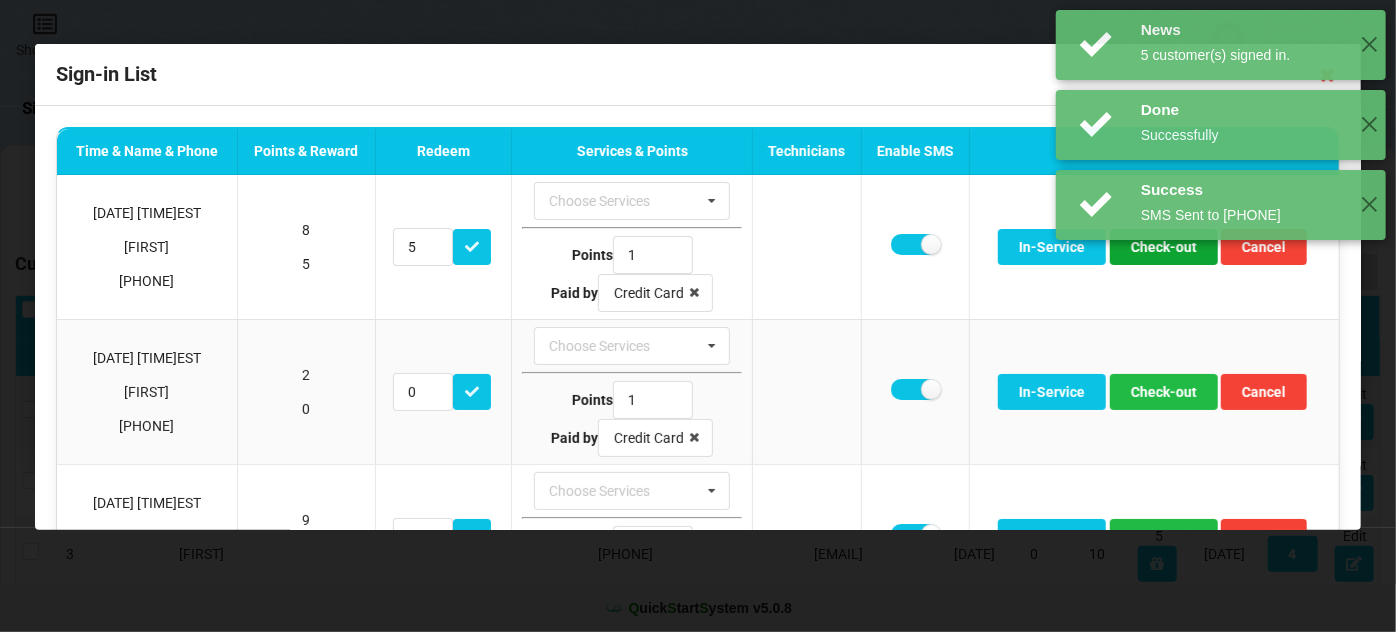 click on "Check-out" at bounding box center (1164, 247) 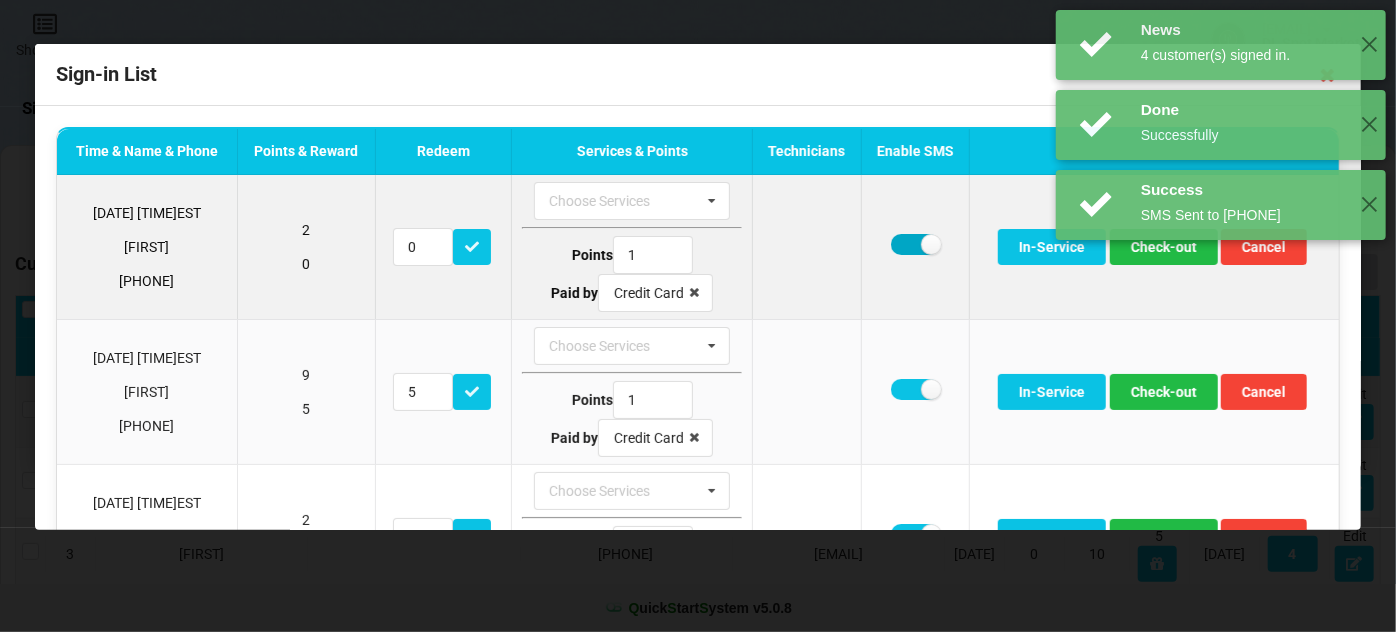 click at bounding box center [915, 244] 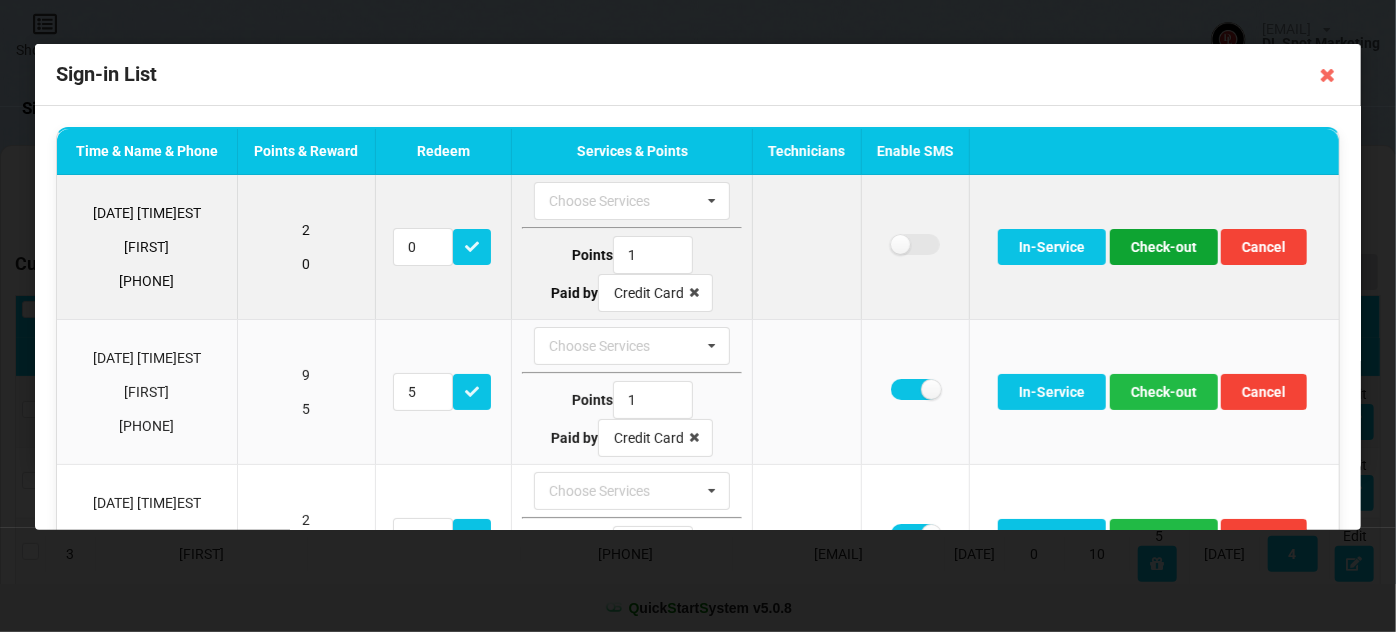 click on "Check-out" at bounding box center [1164, 247] 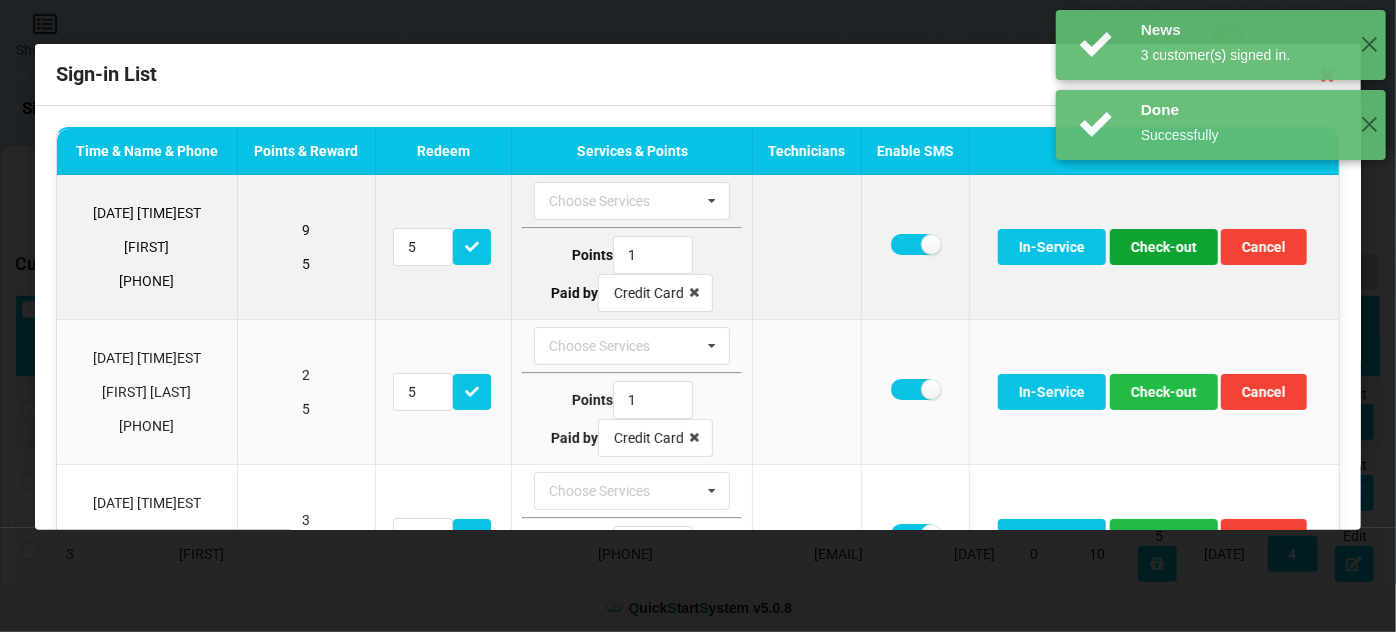 click on "Check-out" at bounding box center [1164, 247] 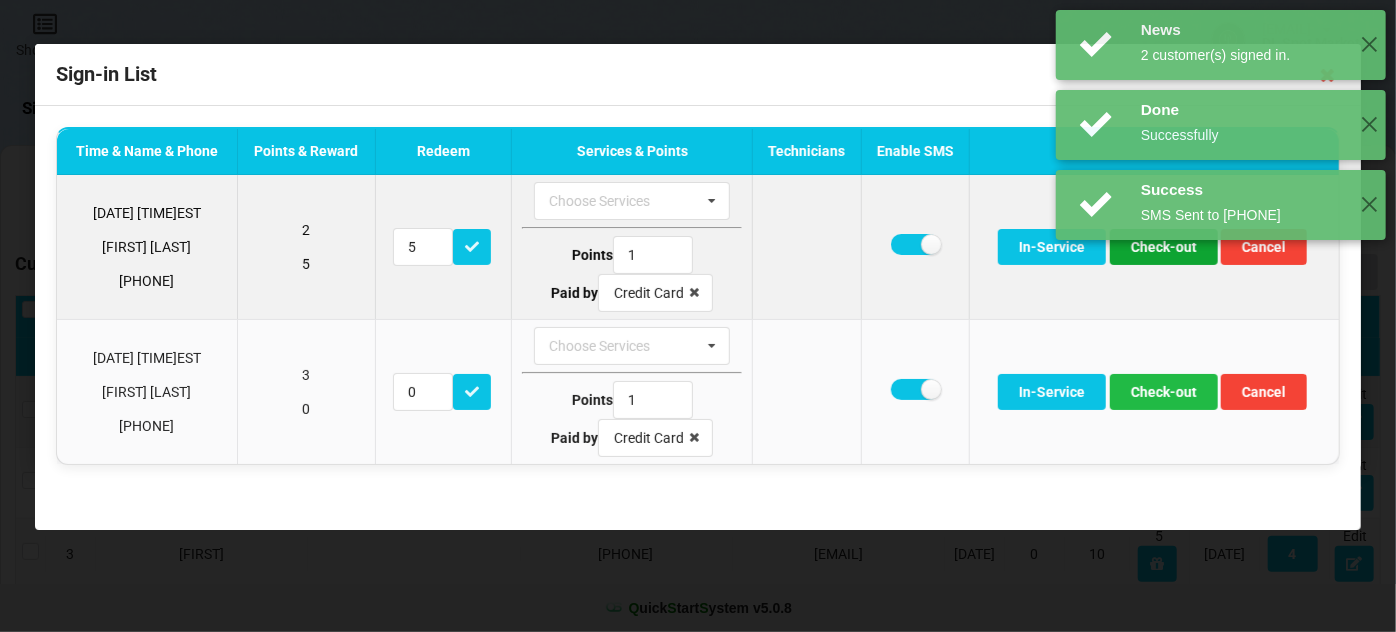 click on "Check-out" at bounding box center [1164, 247] 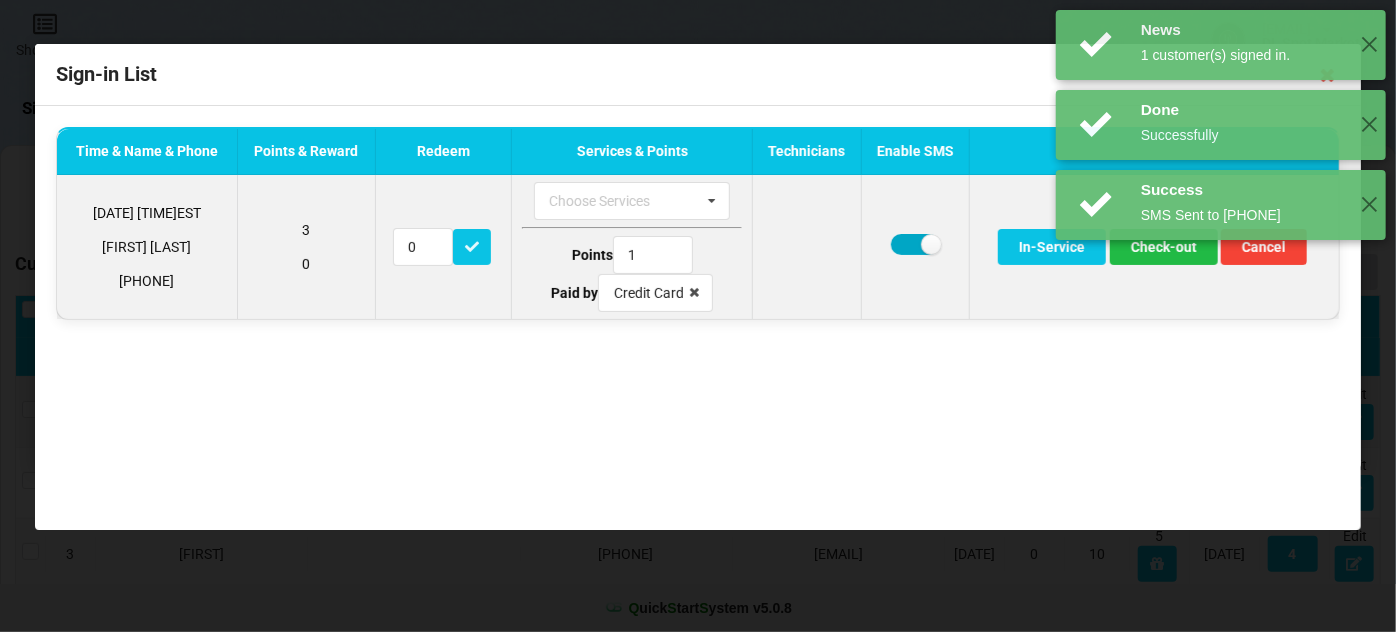 click at bounding box center (915, 244) 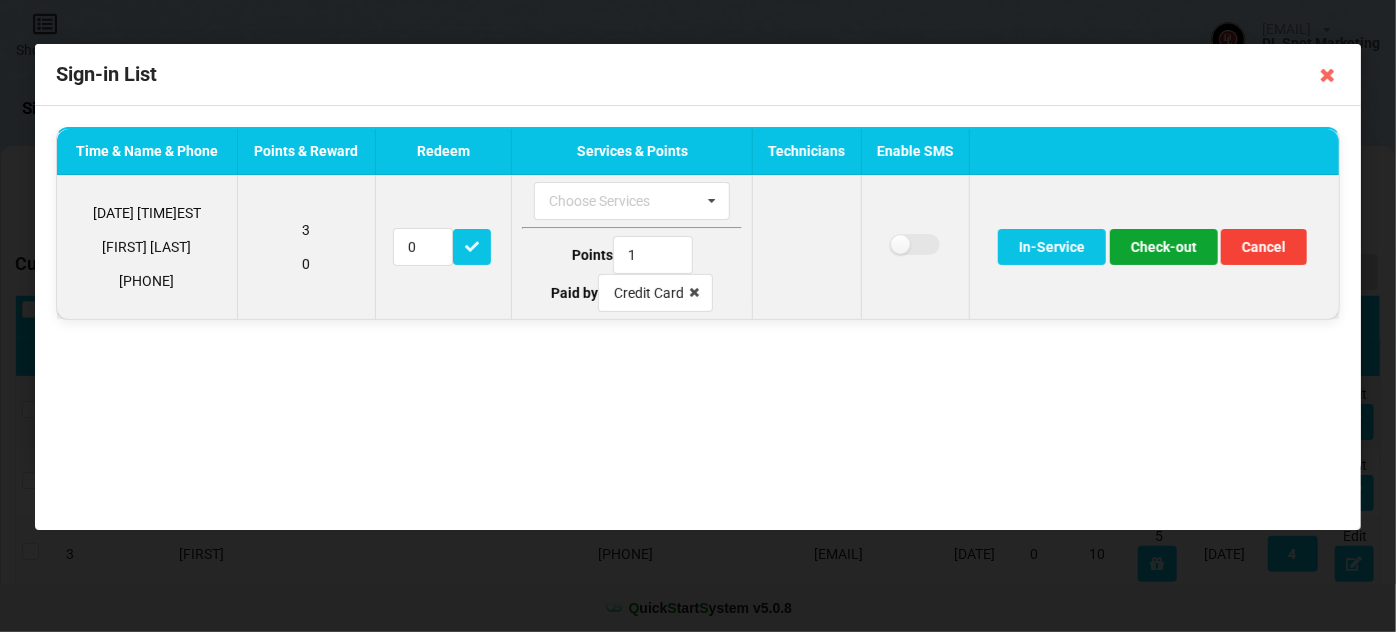click on "Check-out" at bounding box center [1164, 247] 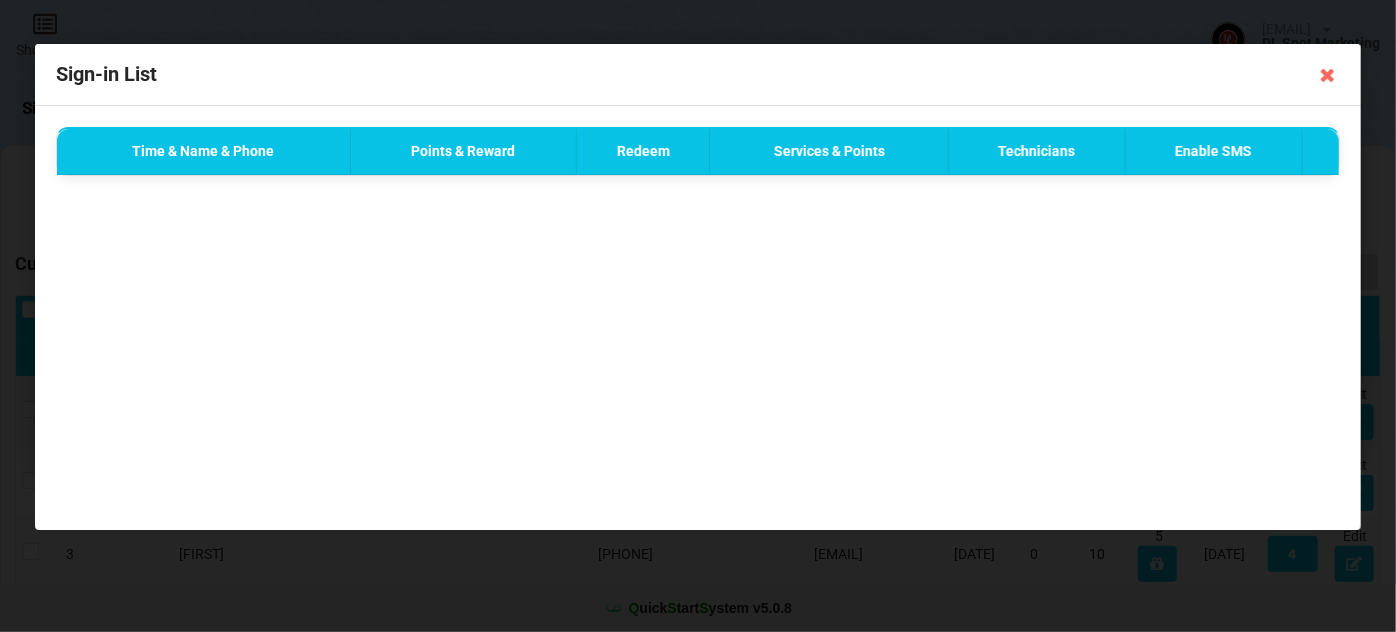 click on "News 2 customer(s) signed in. ✕" at bounding box center [1221, 45] 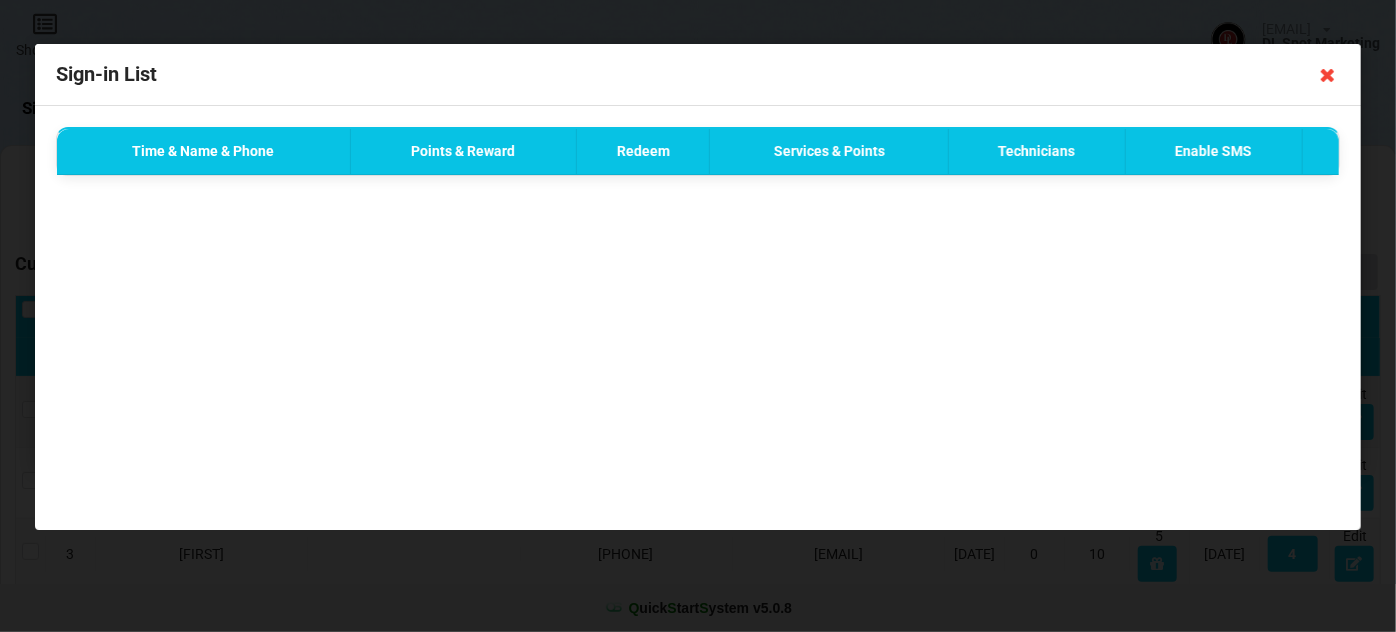 click at bounding box center (1328, 75) 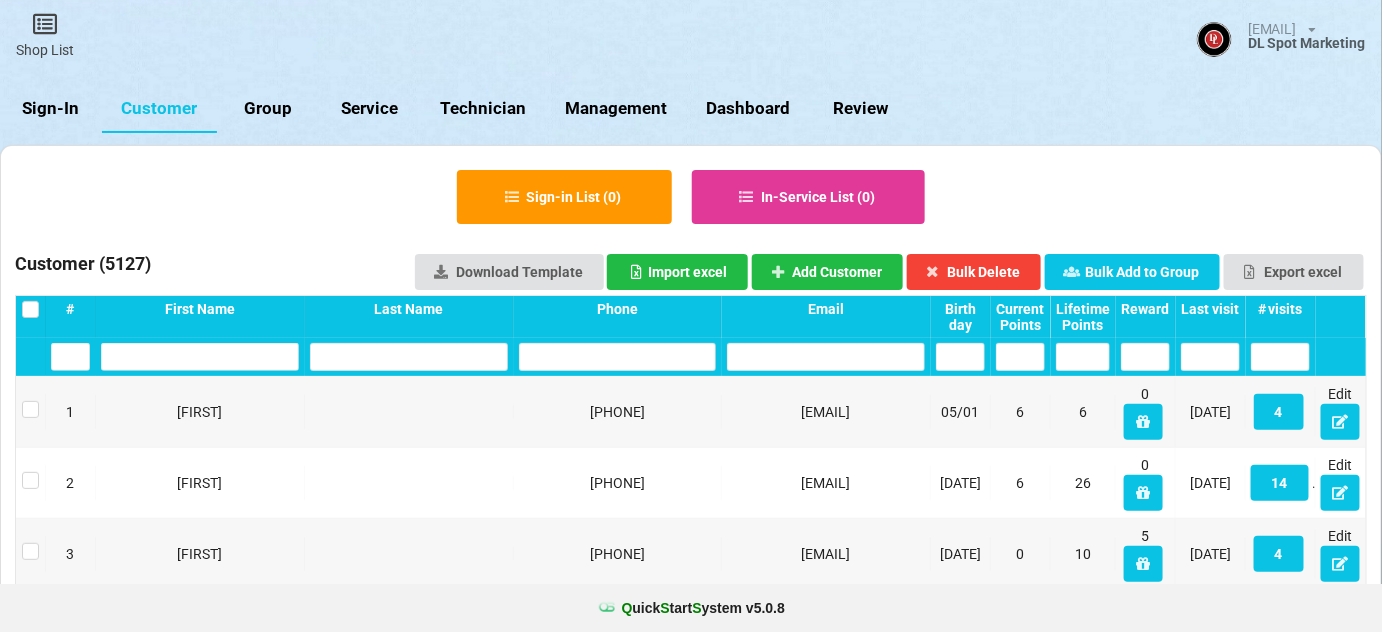 click on "Sign-In" at bounding box center [51, 109] 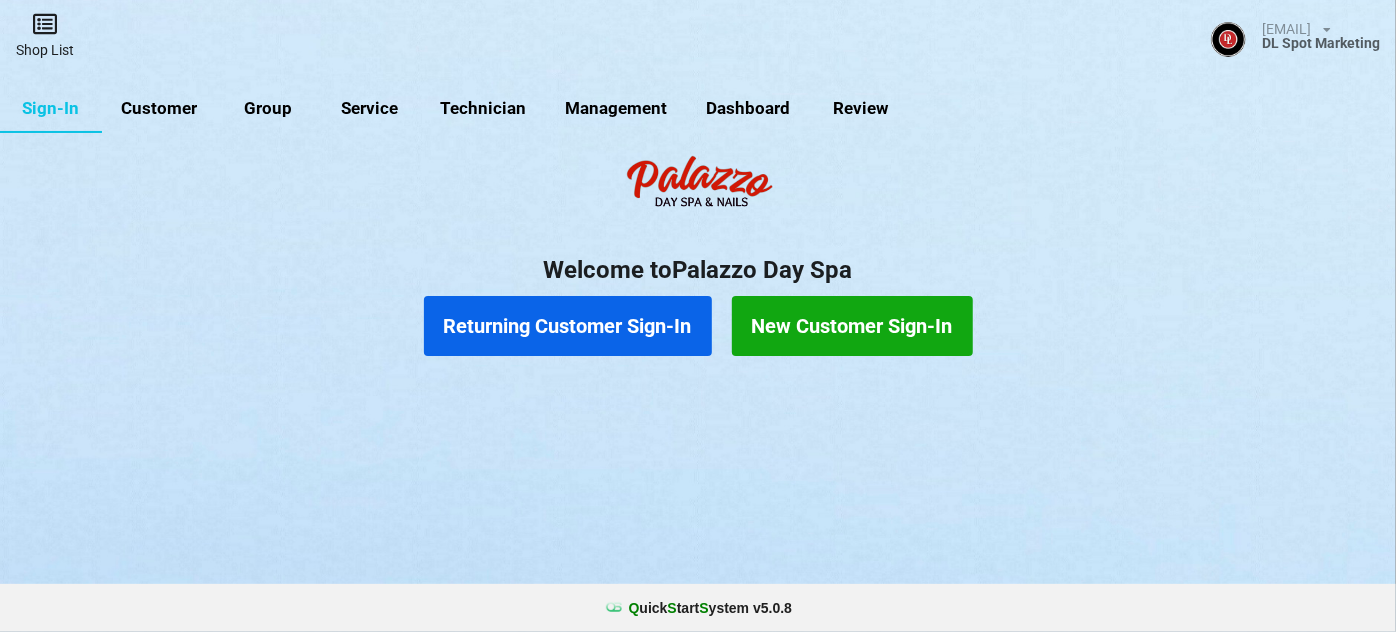 click on "Shop List" at bounding box center (45, 35) 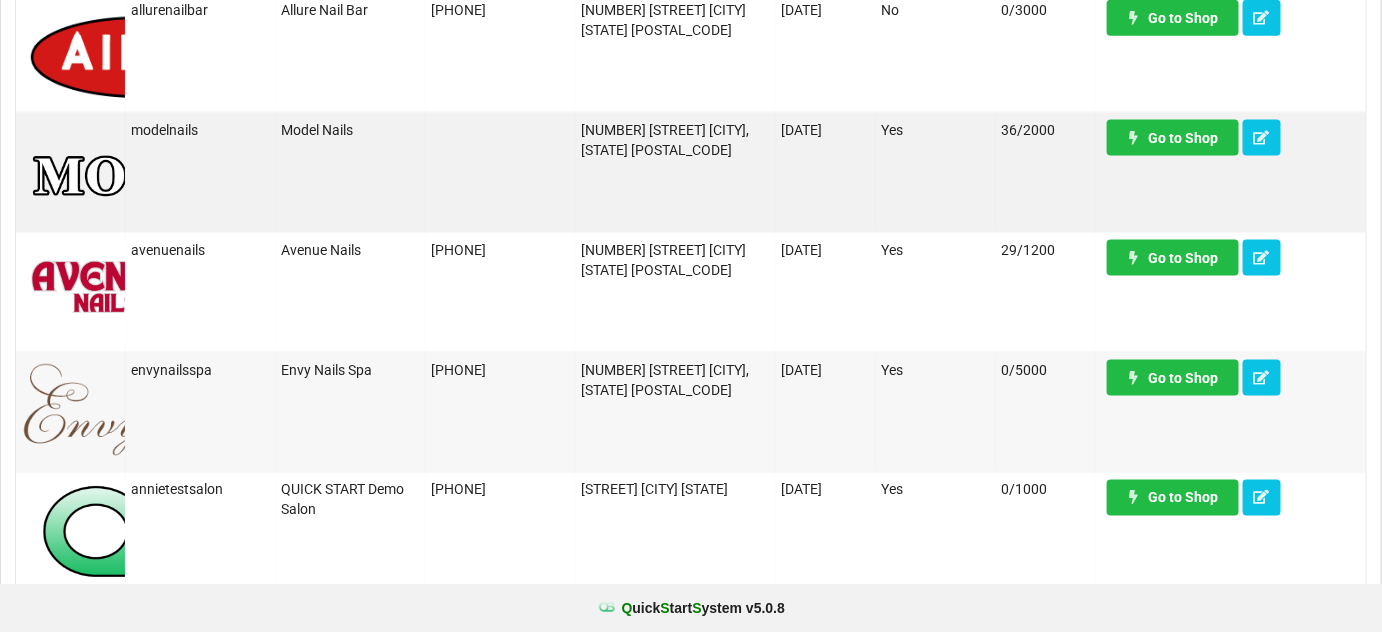 scroll, scrollTop: 848, scrollLeft: 0, axis: vertical 